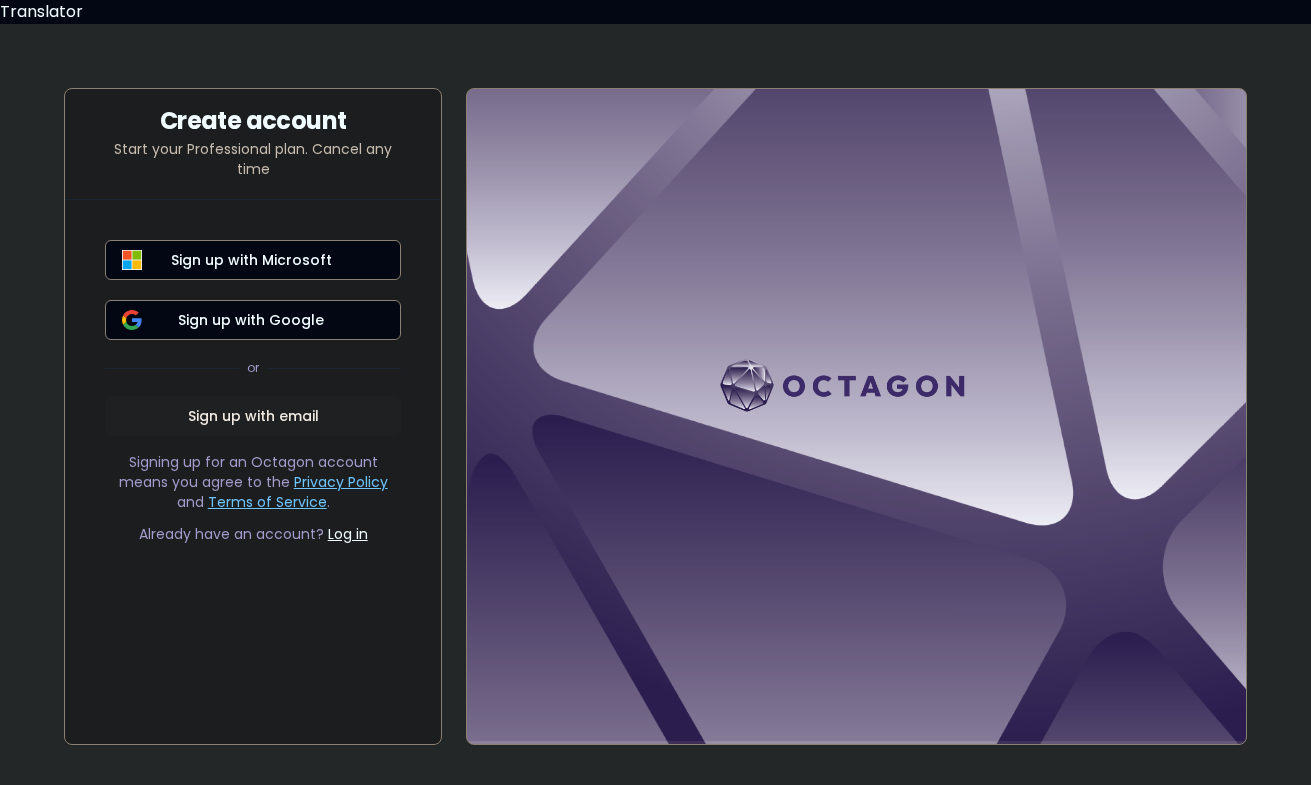 scroll, scrollTop: 0, scrollLeft: 0, axis: both 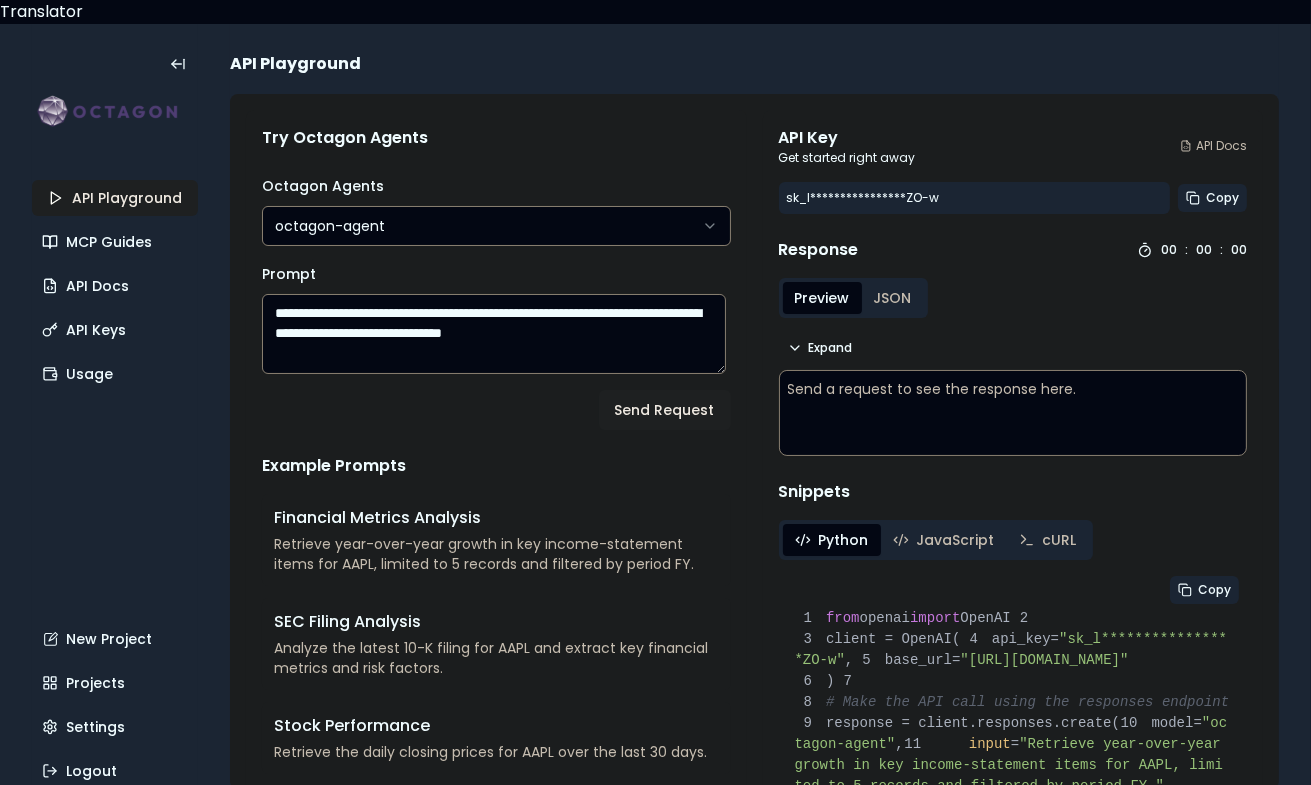 click on "**********" at bounding box center [655, 404] 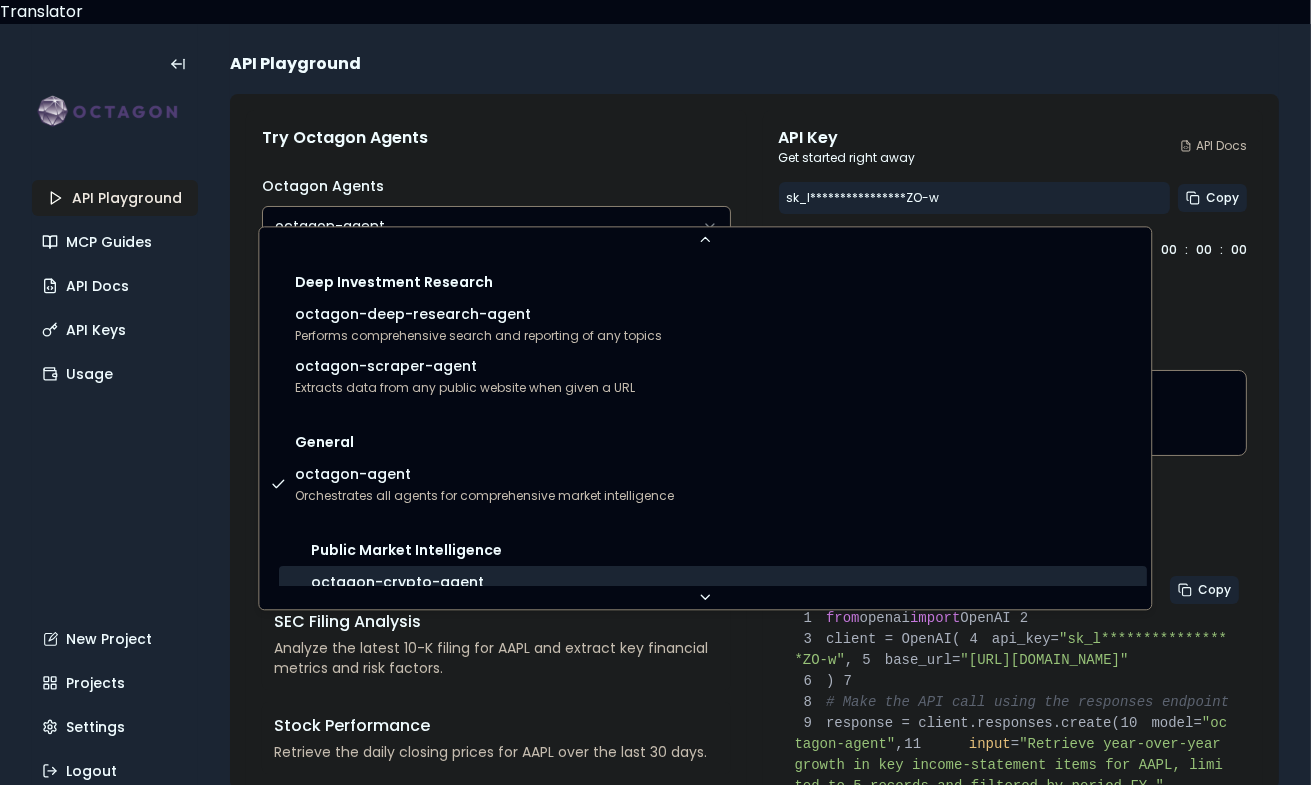 scroll, scrollTop: 0, scrollLeft: 0, axis: both 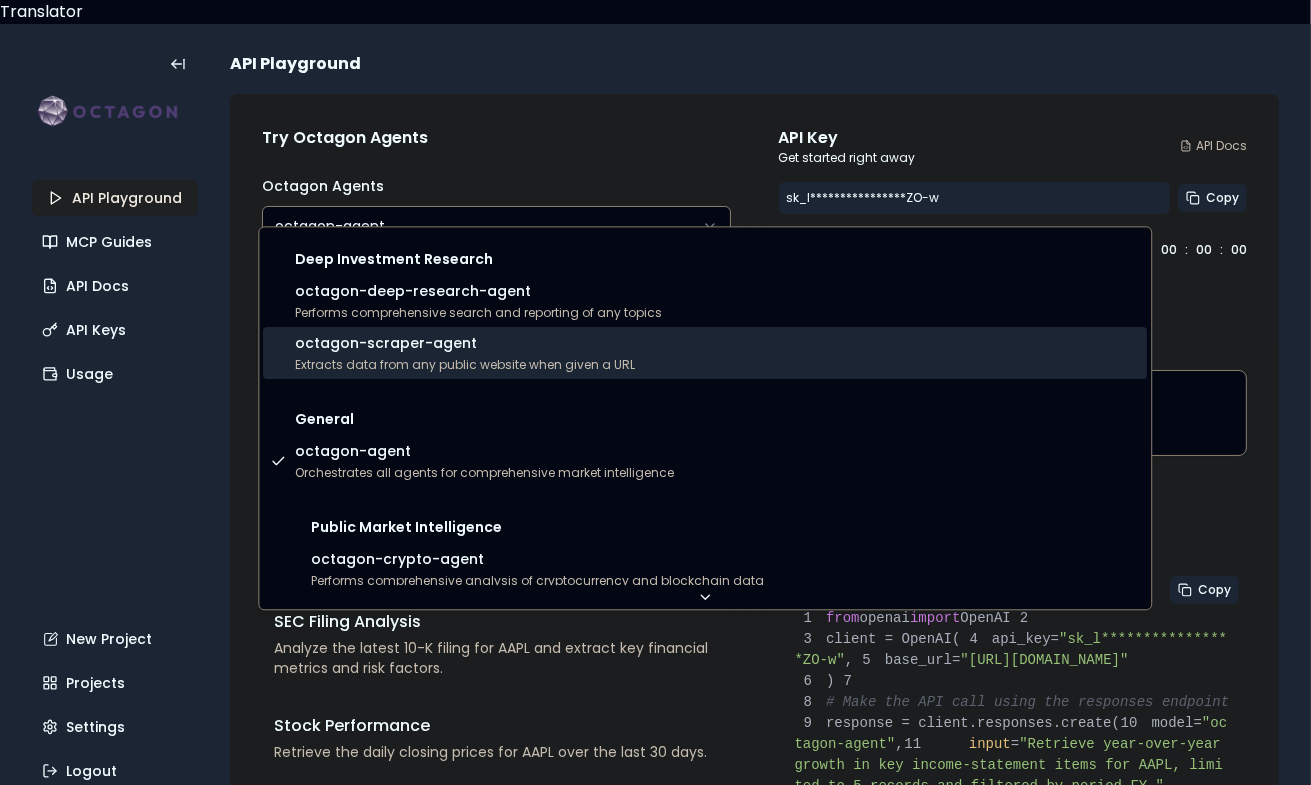 select on "**********" 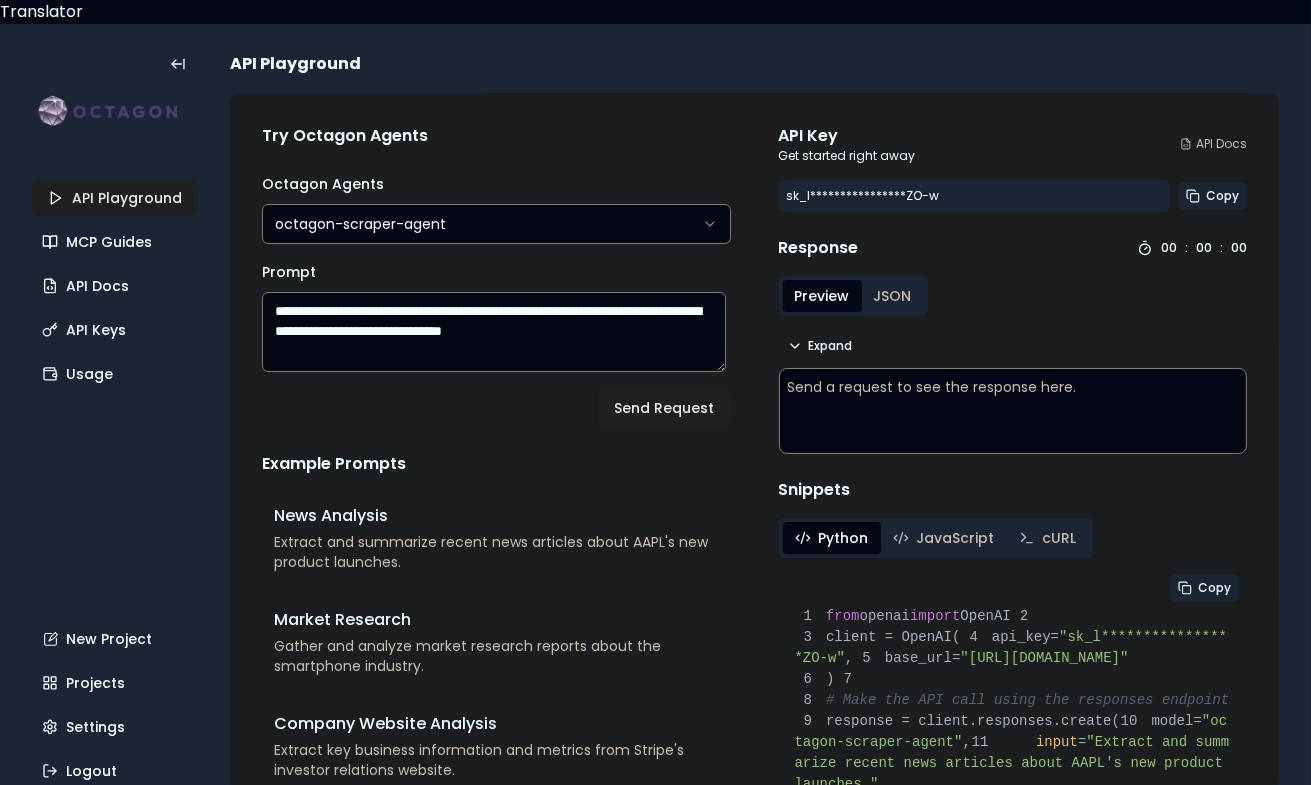 scroll, scrollTop: 0, scrollLeft: 0, axis: both 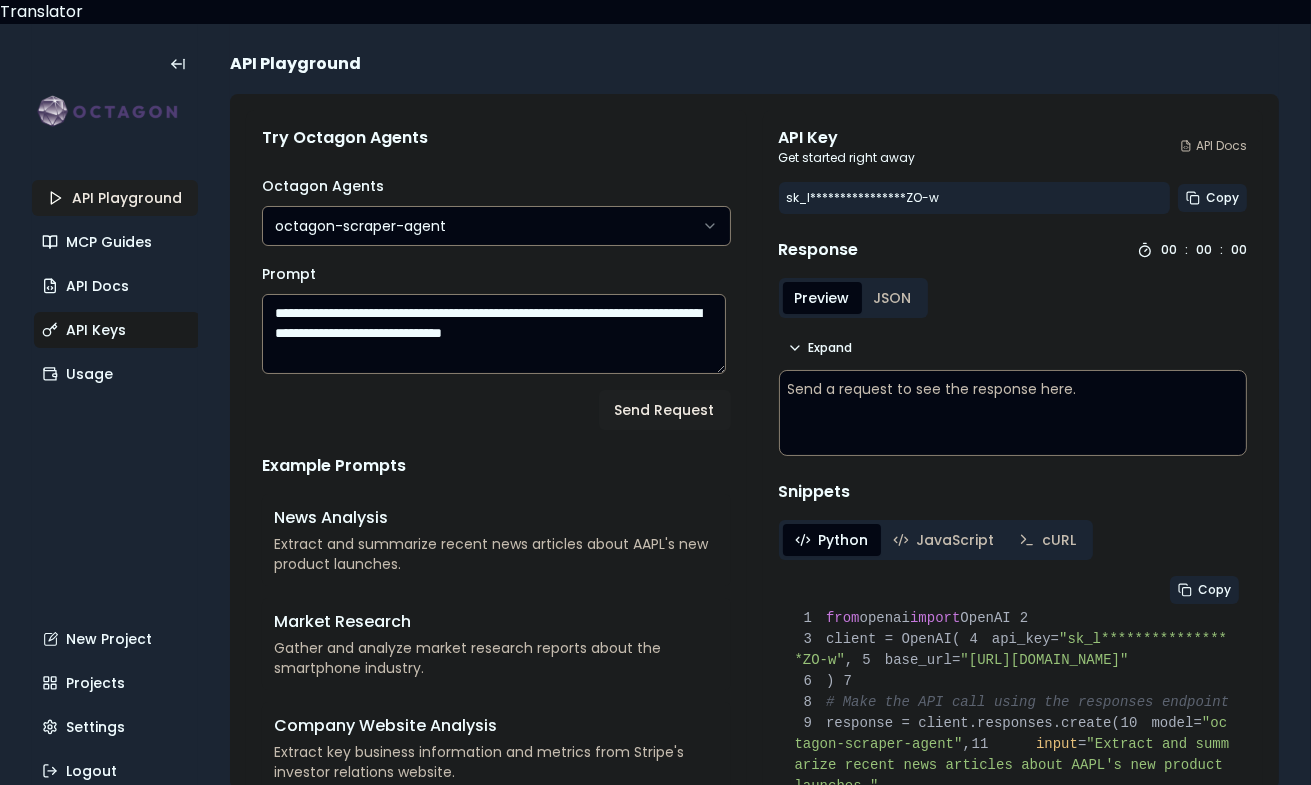 click on "API Keys" at bounding box center (117, 330) 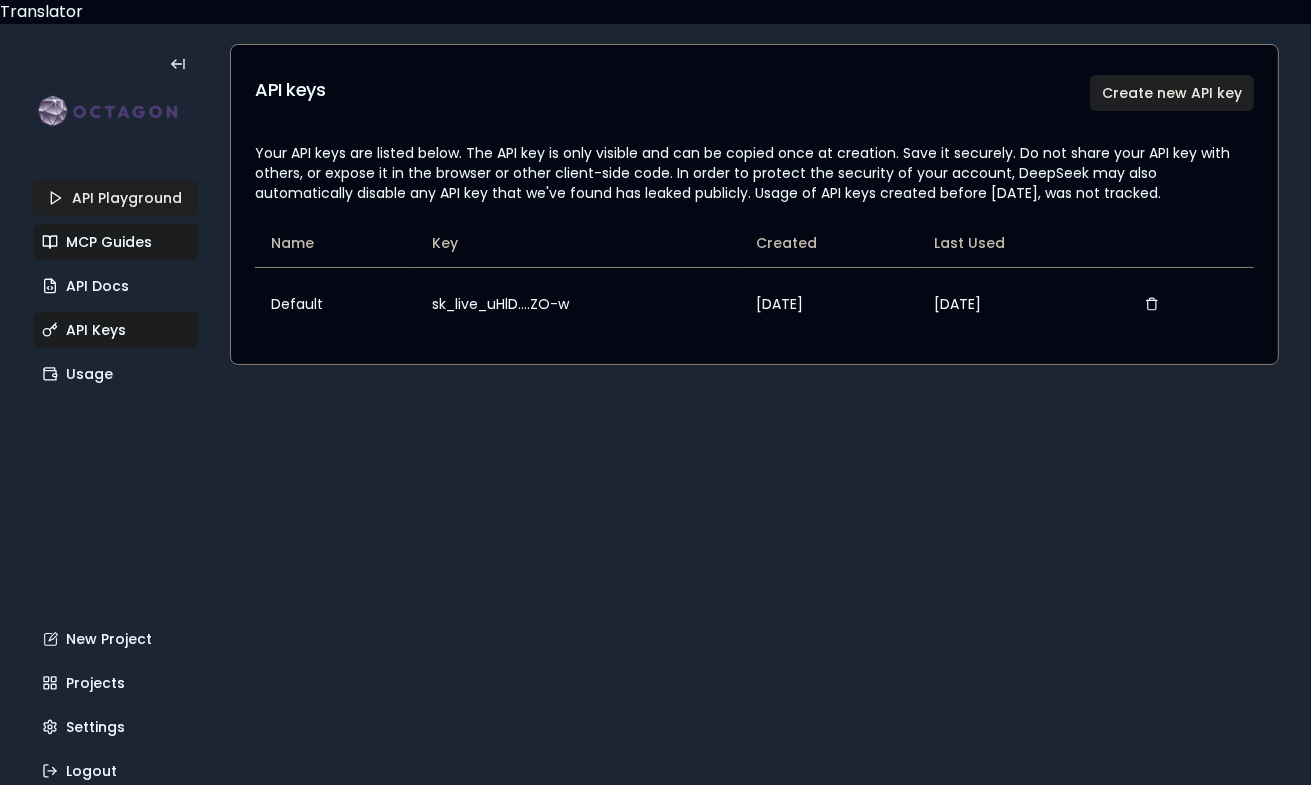 click on "MCP Guides" at bounding box center (117, 242) 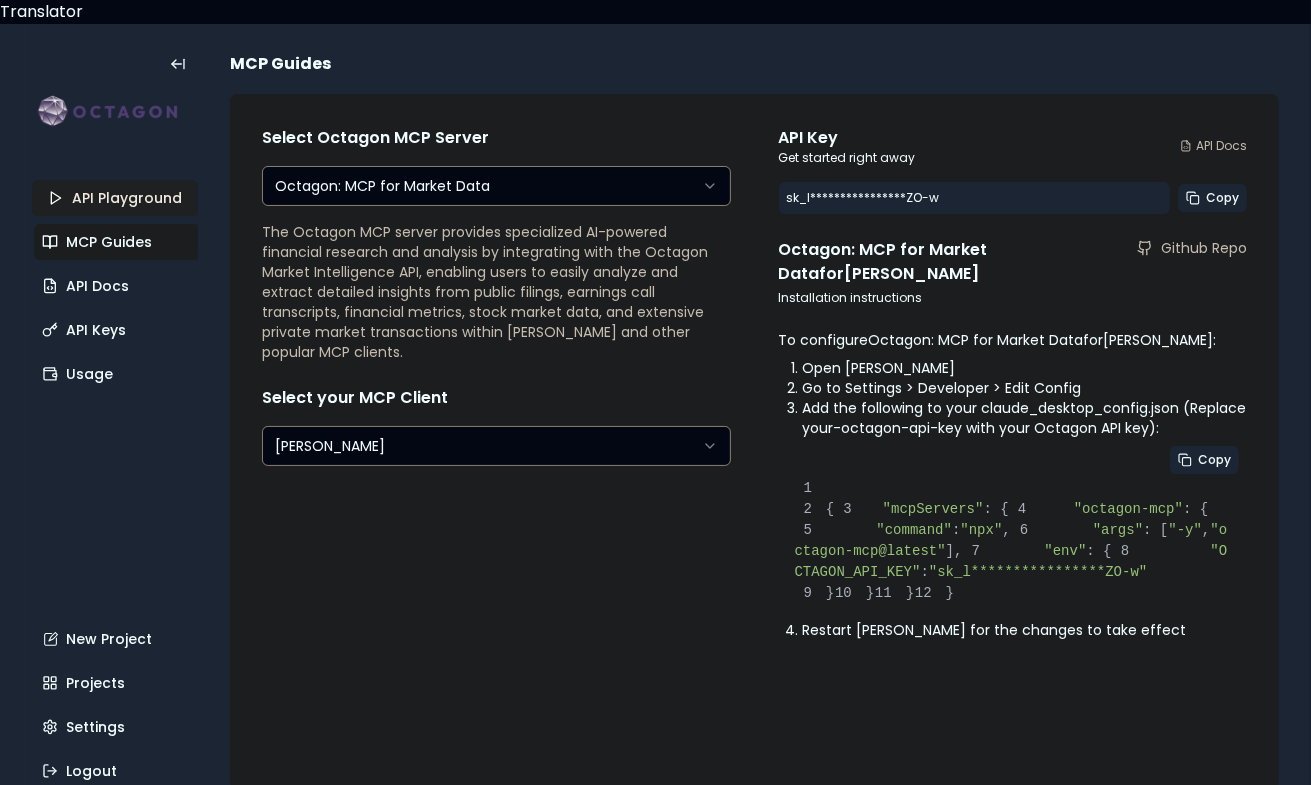 click on "**********" at bounding box center [655, 404] 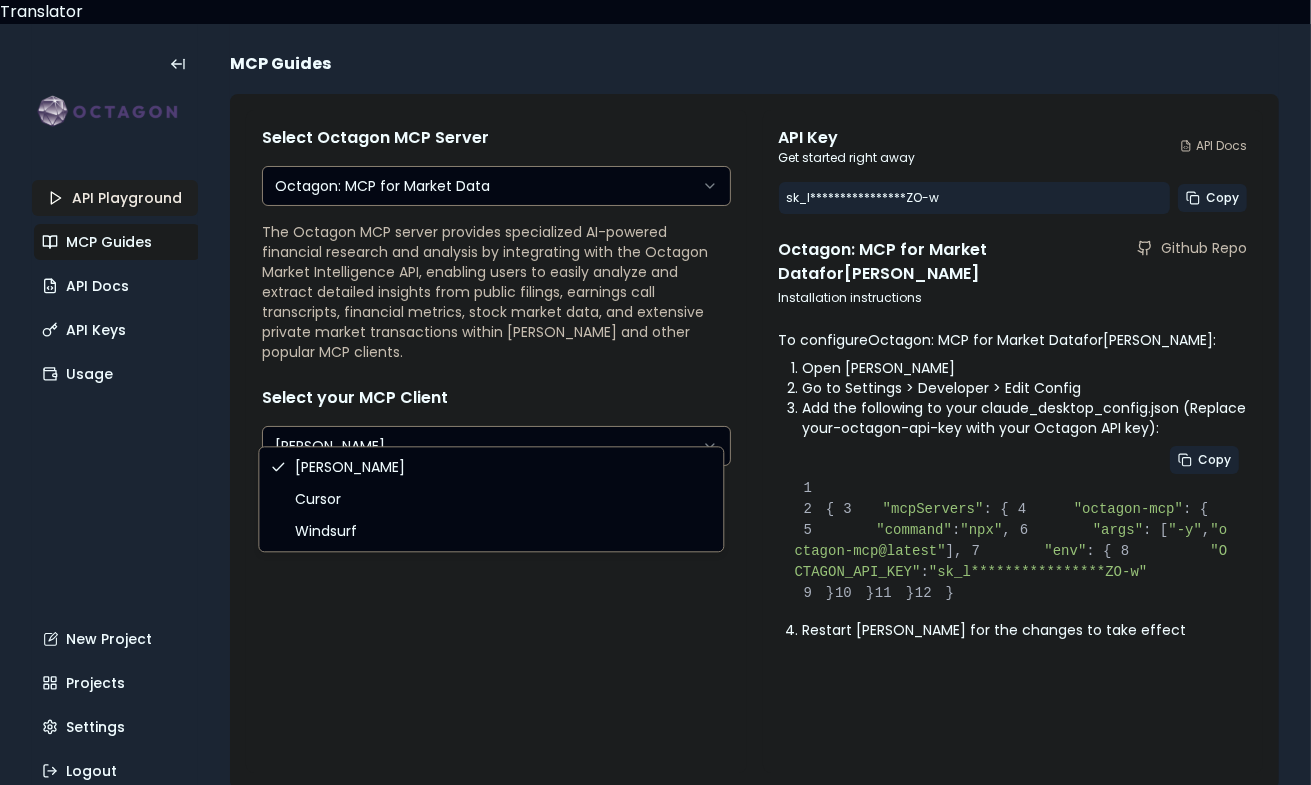 click on "**********" at bounding box center [655, 404] 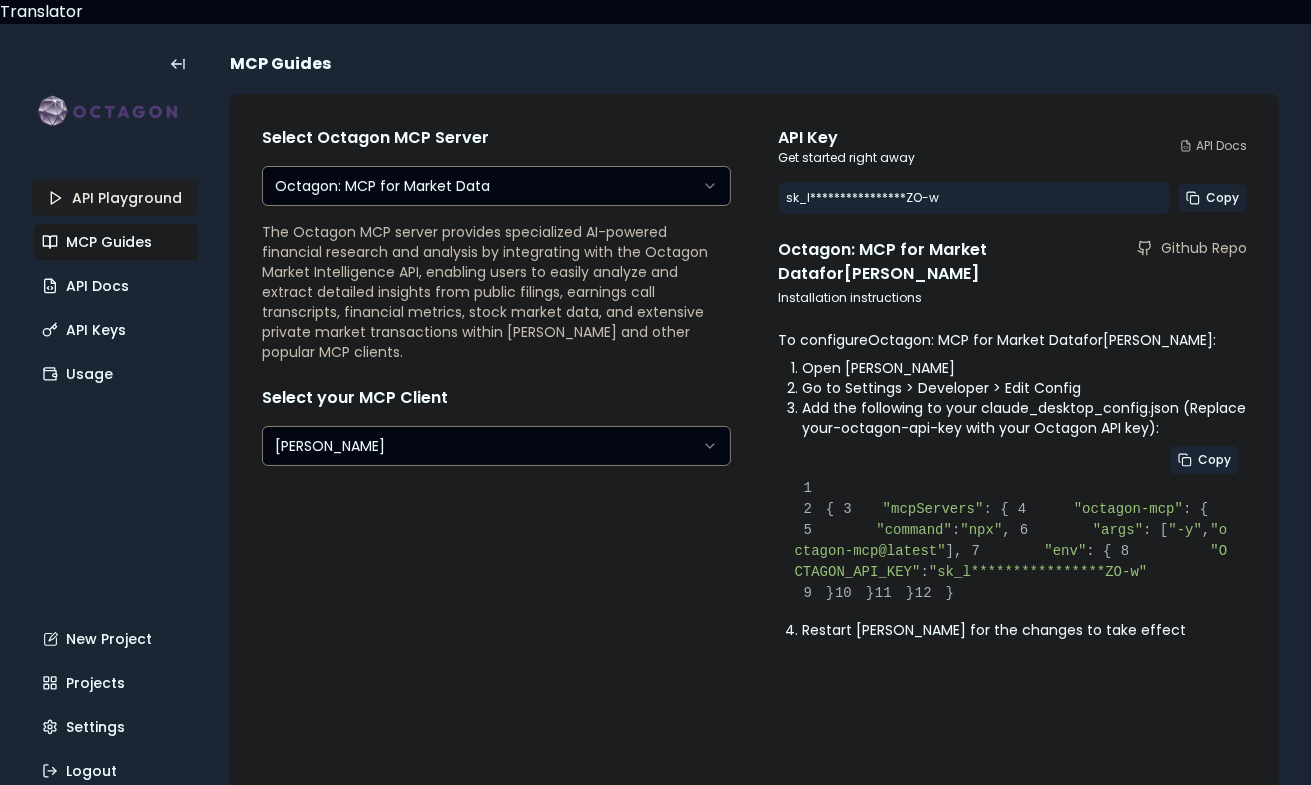 click on "**********" at bounding box center (655, 404) 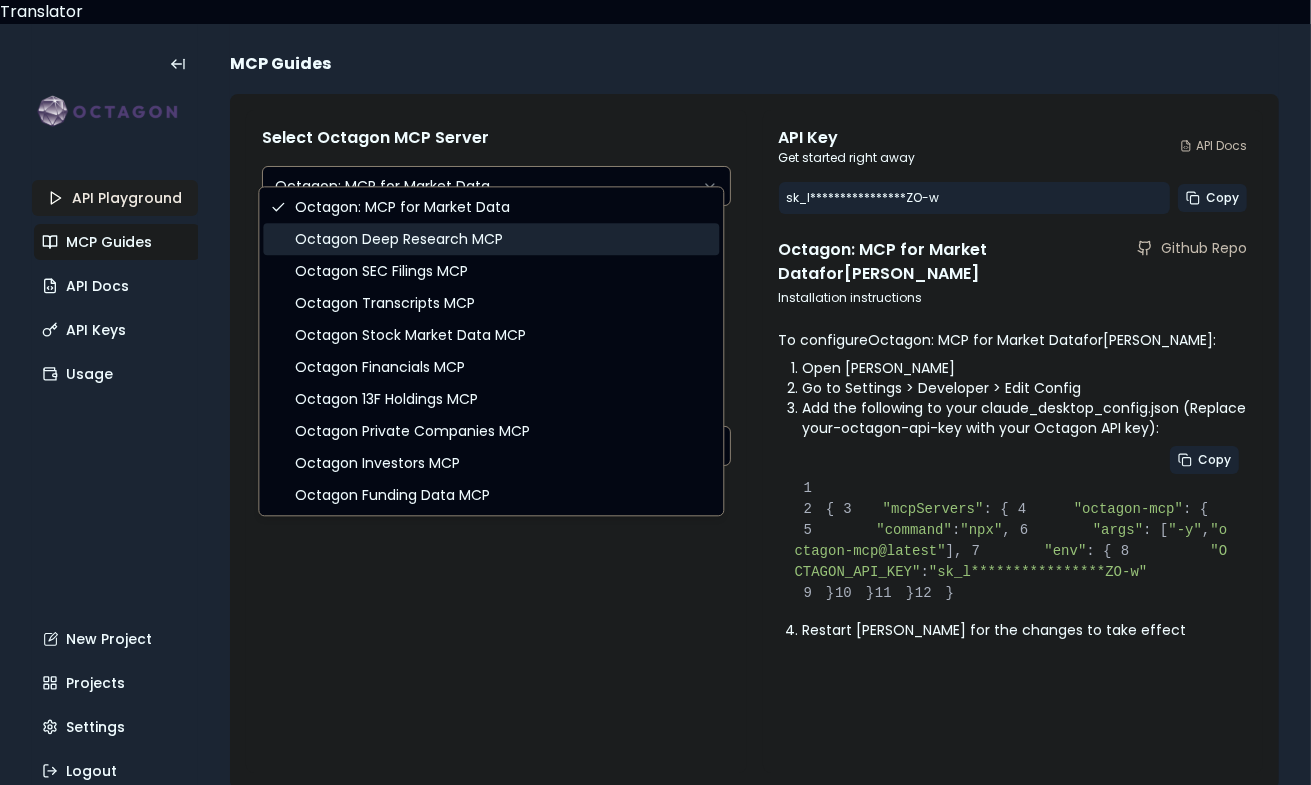 select on "**********" 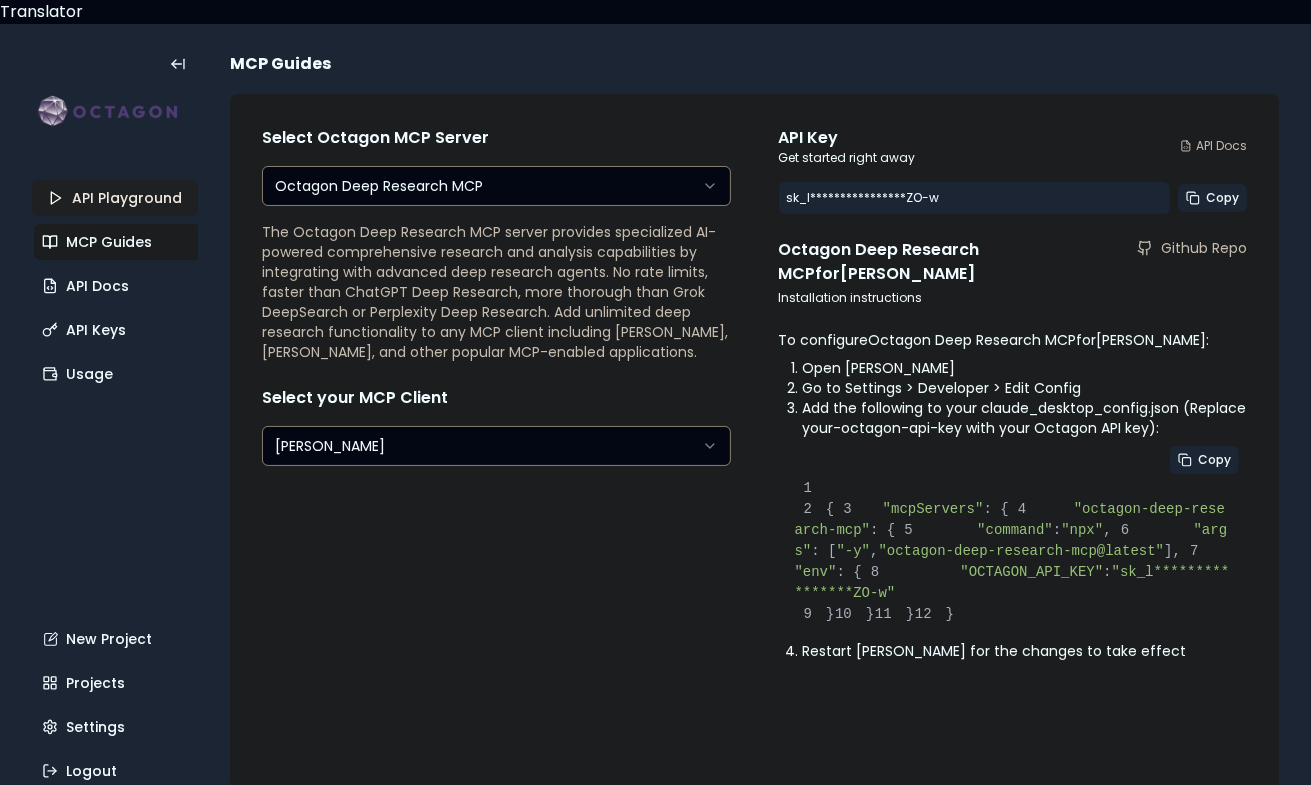 click on "**********" at bounding box center [655, 404] 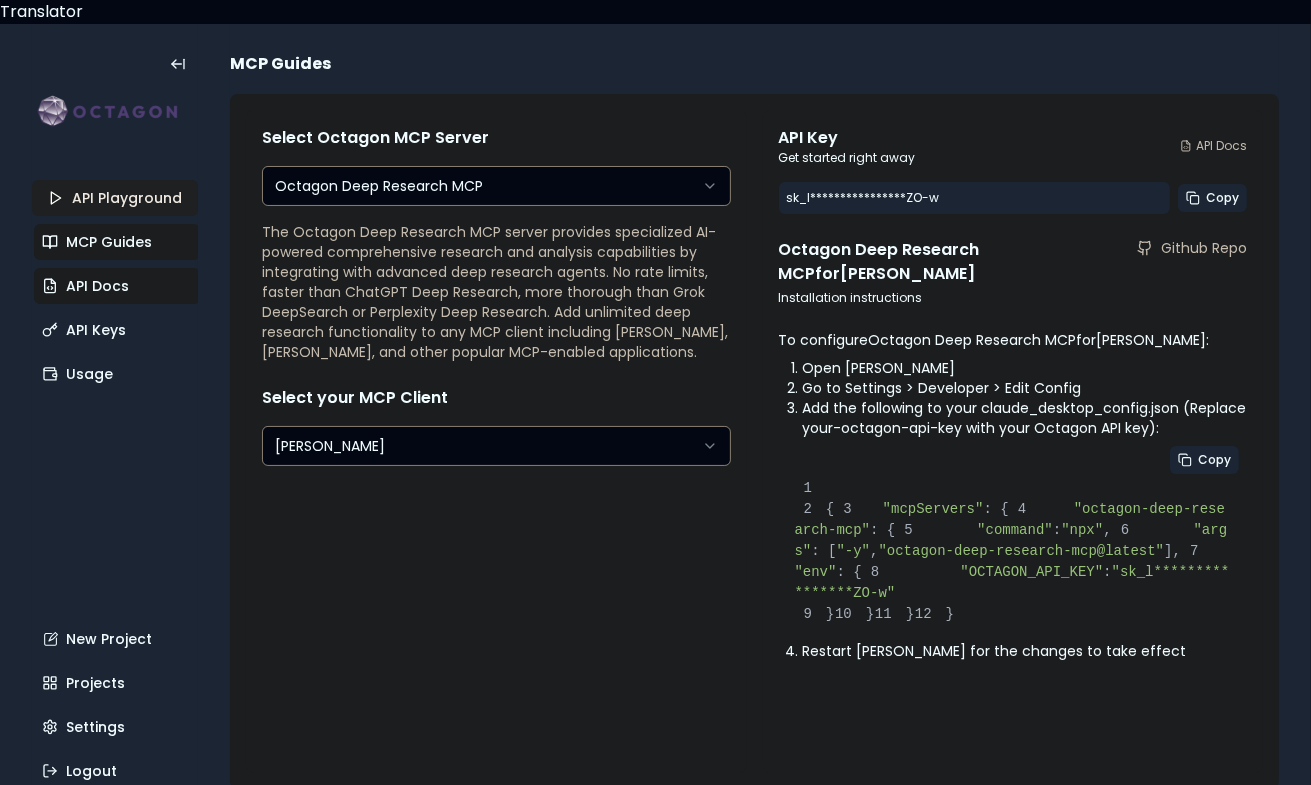 click on "API Docs" at bounding box center (117, 286) 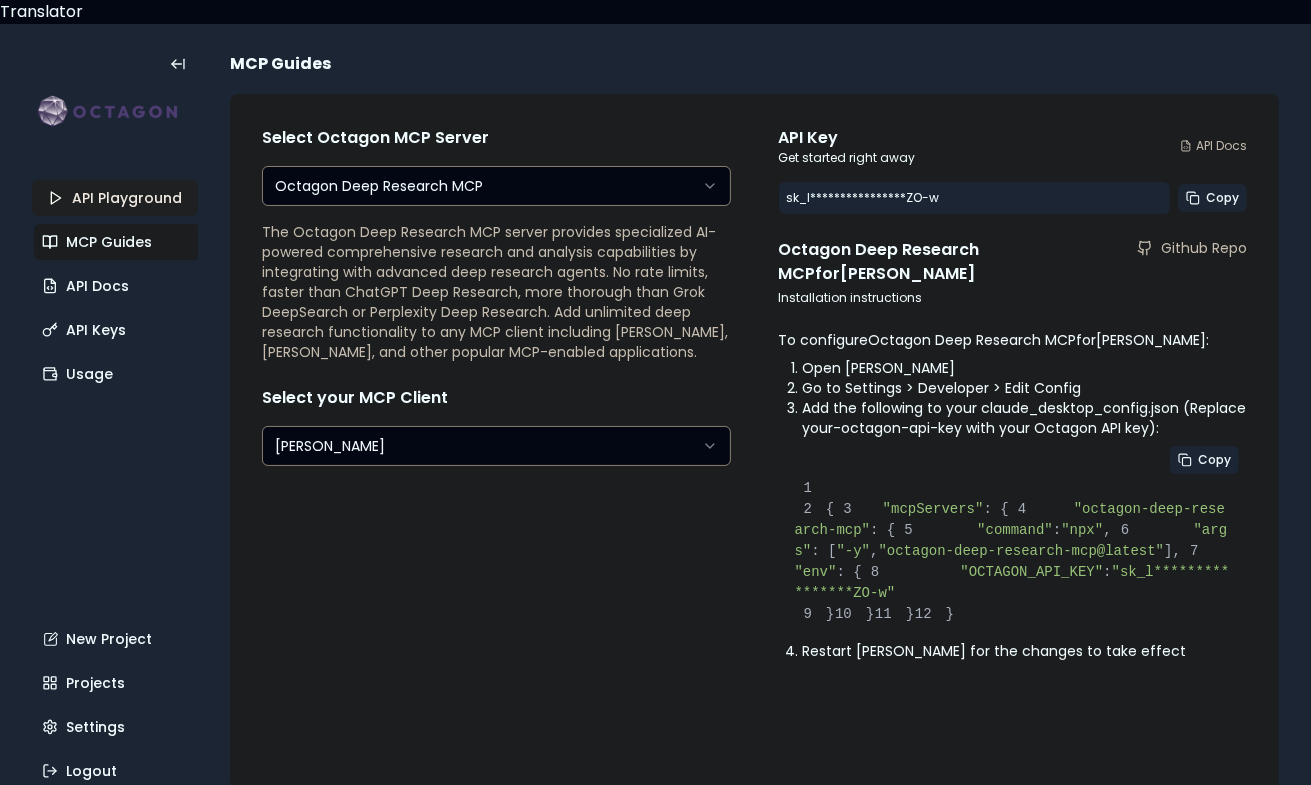 click on "**********" at bounding box center (655, 404) 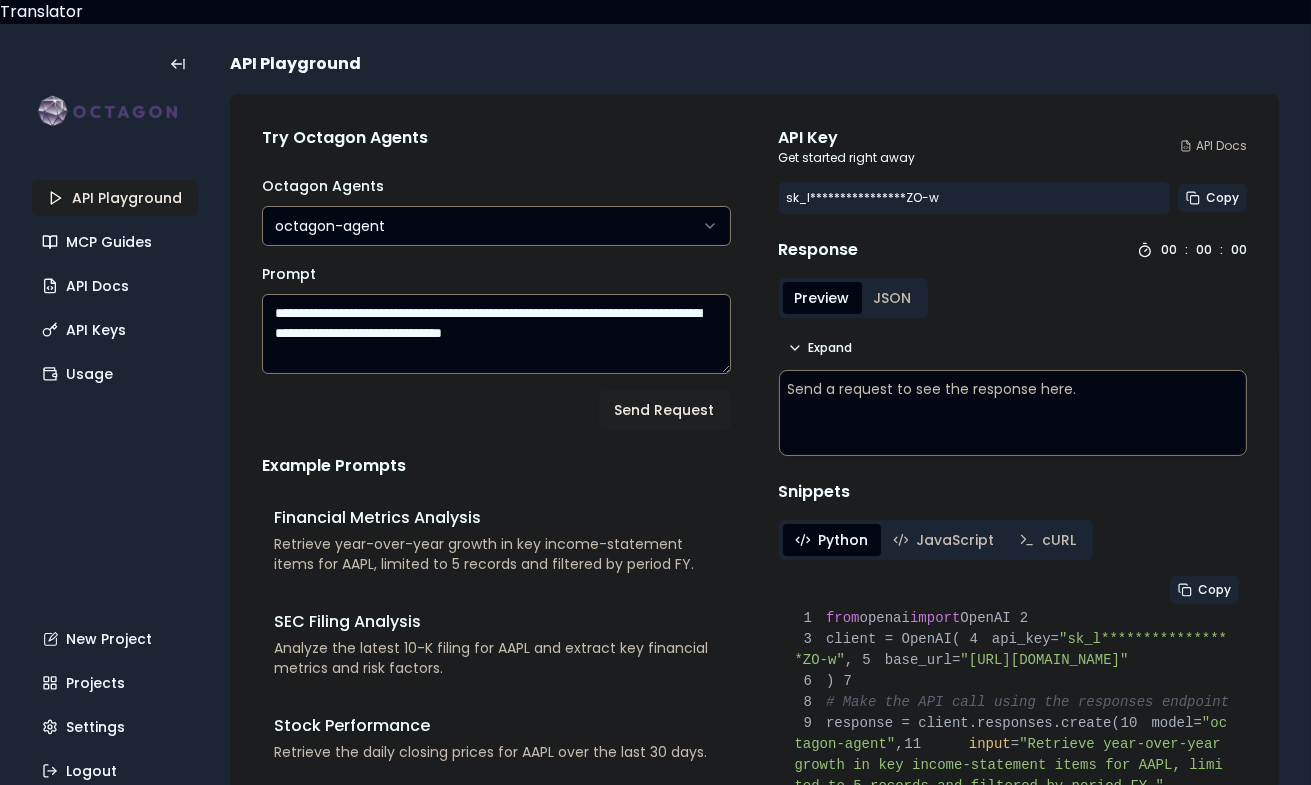 type on "**********" 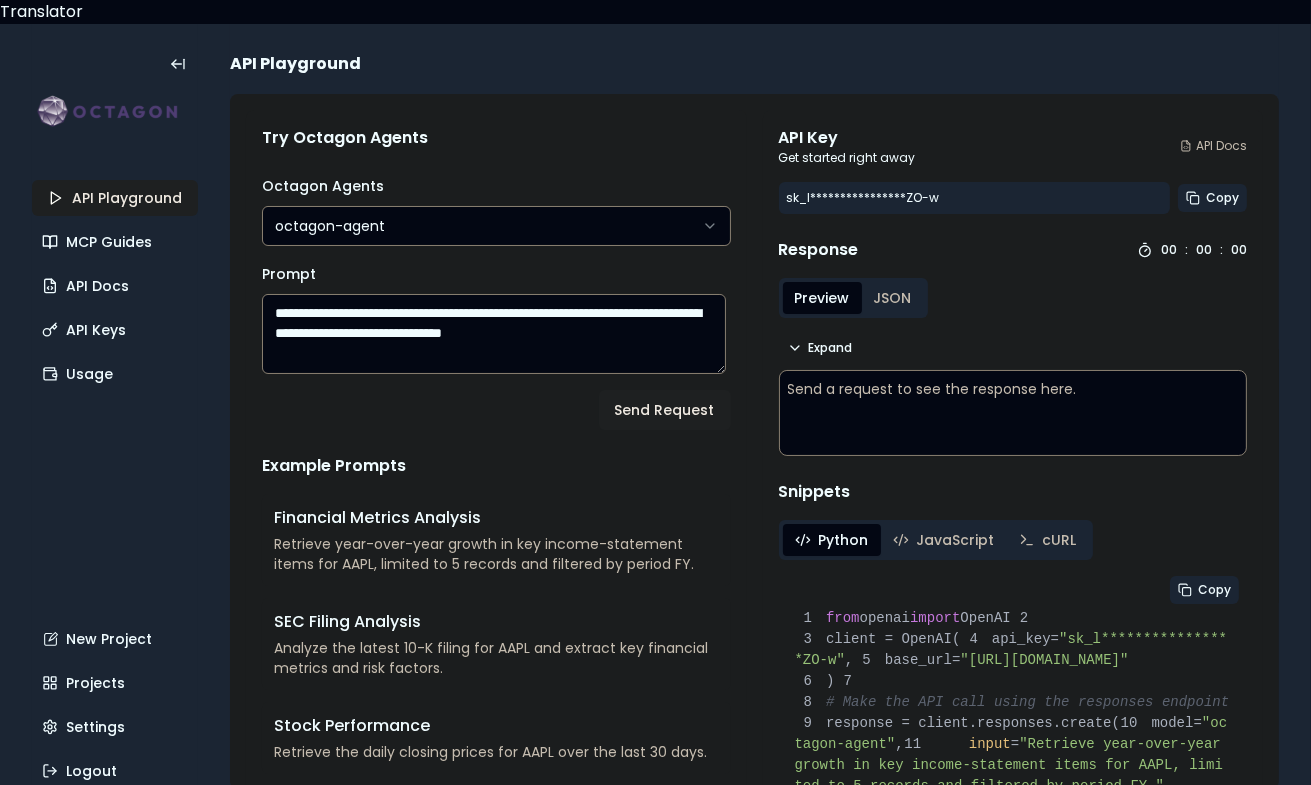 click on "**********" at bounding box center [655, 404] 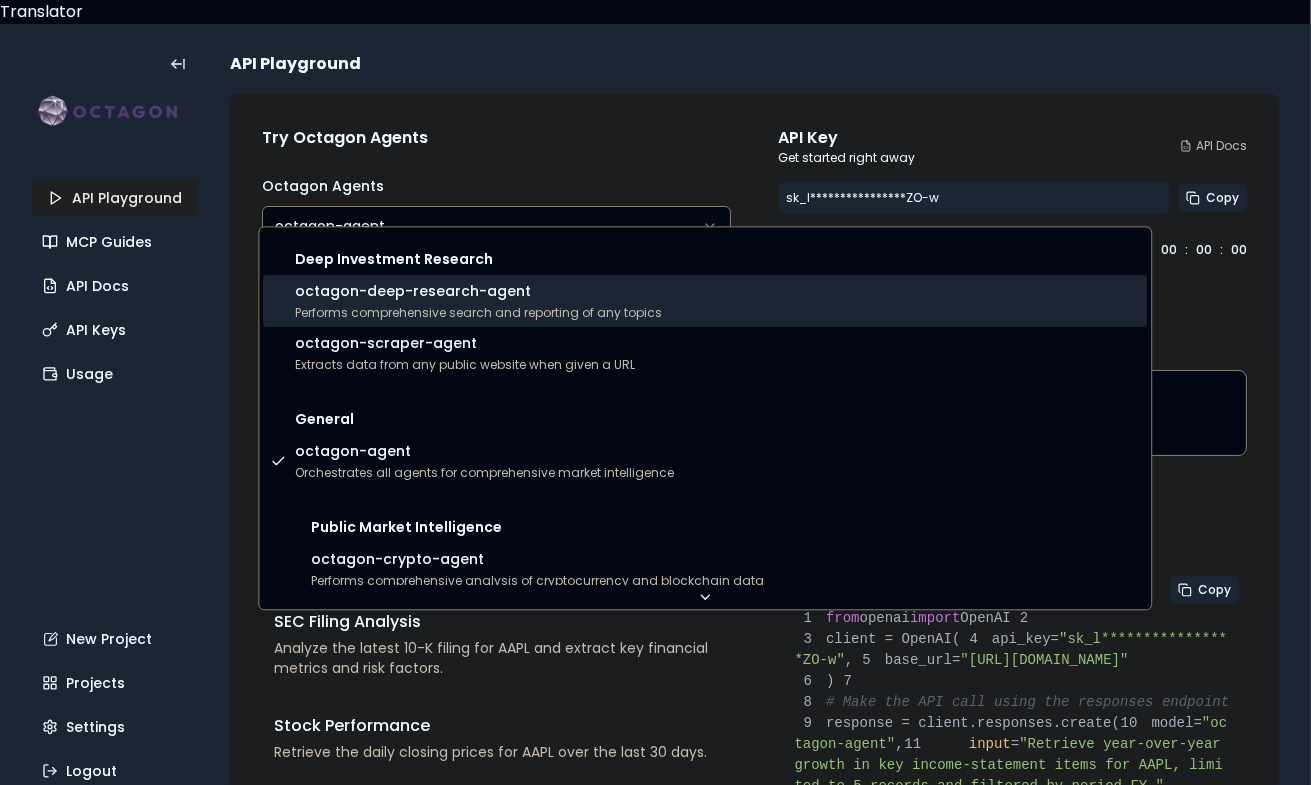 select on "**********" 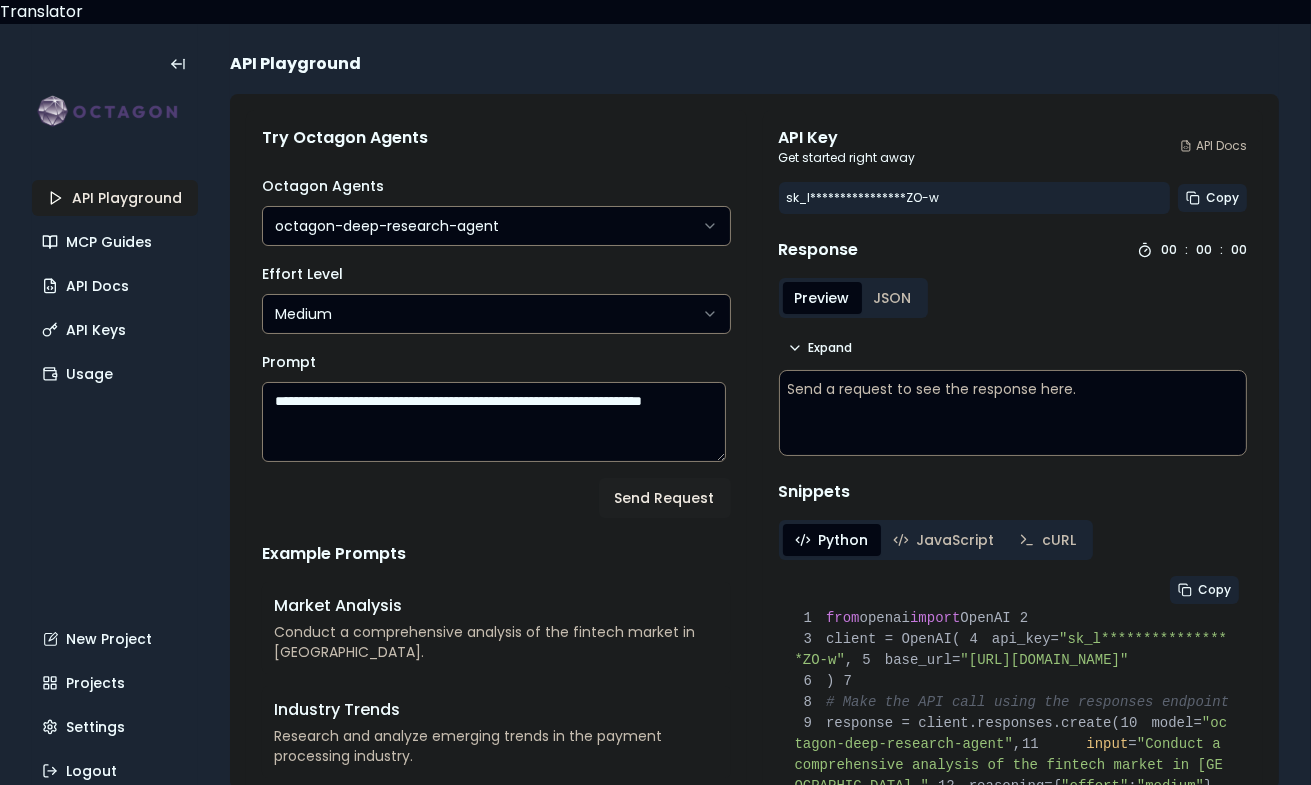 click on "**********" at bounding box center (655, 404) 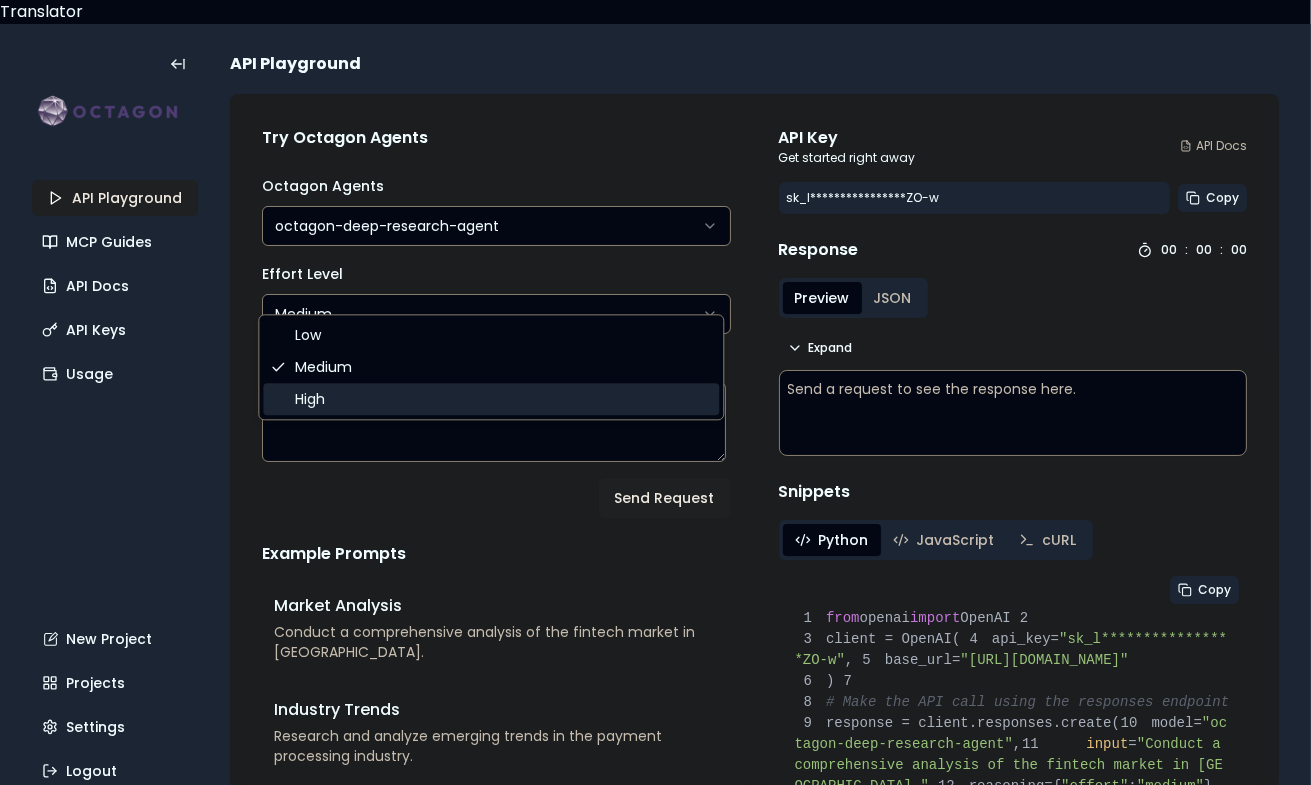 select on "****" 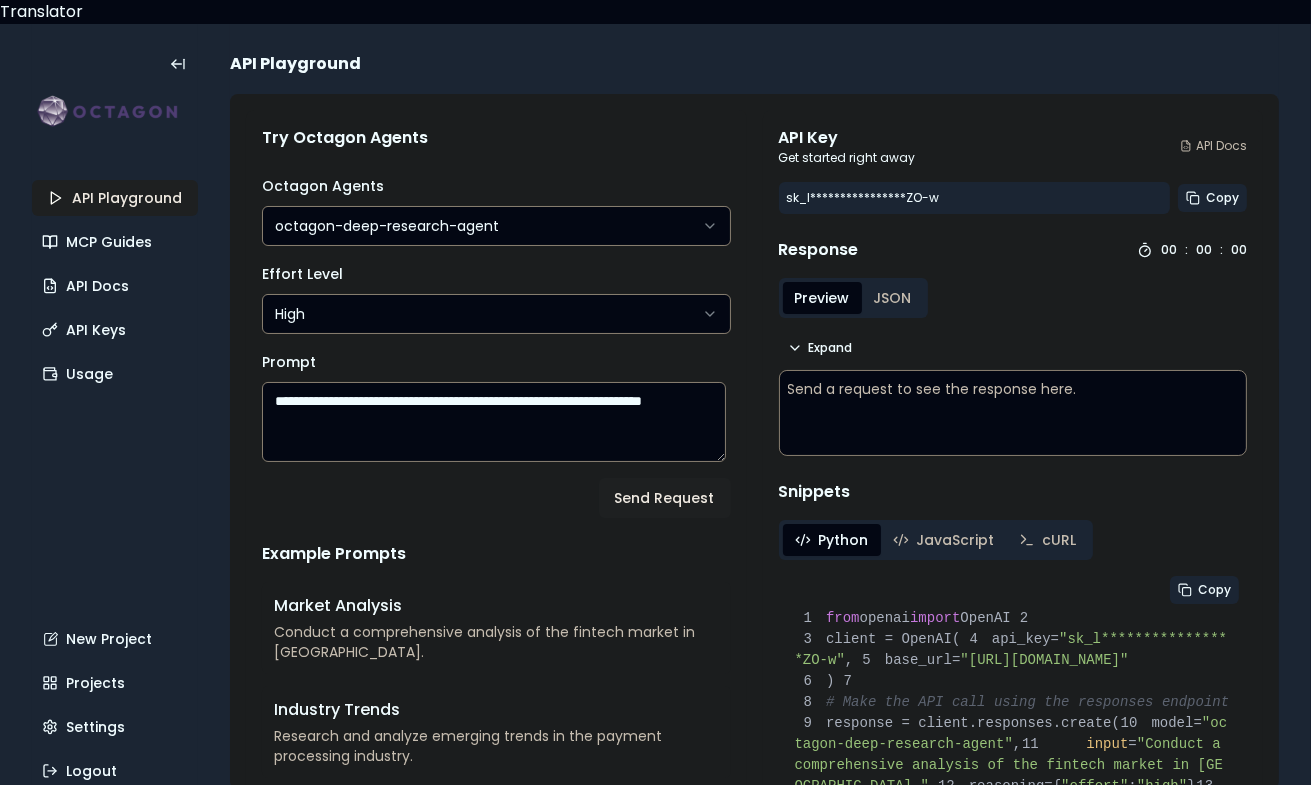 click on "**********" at bounding box center [494, 422] 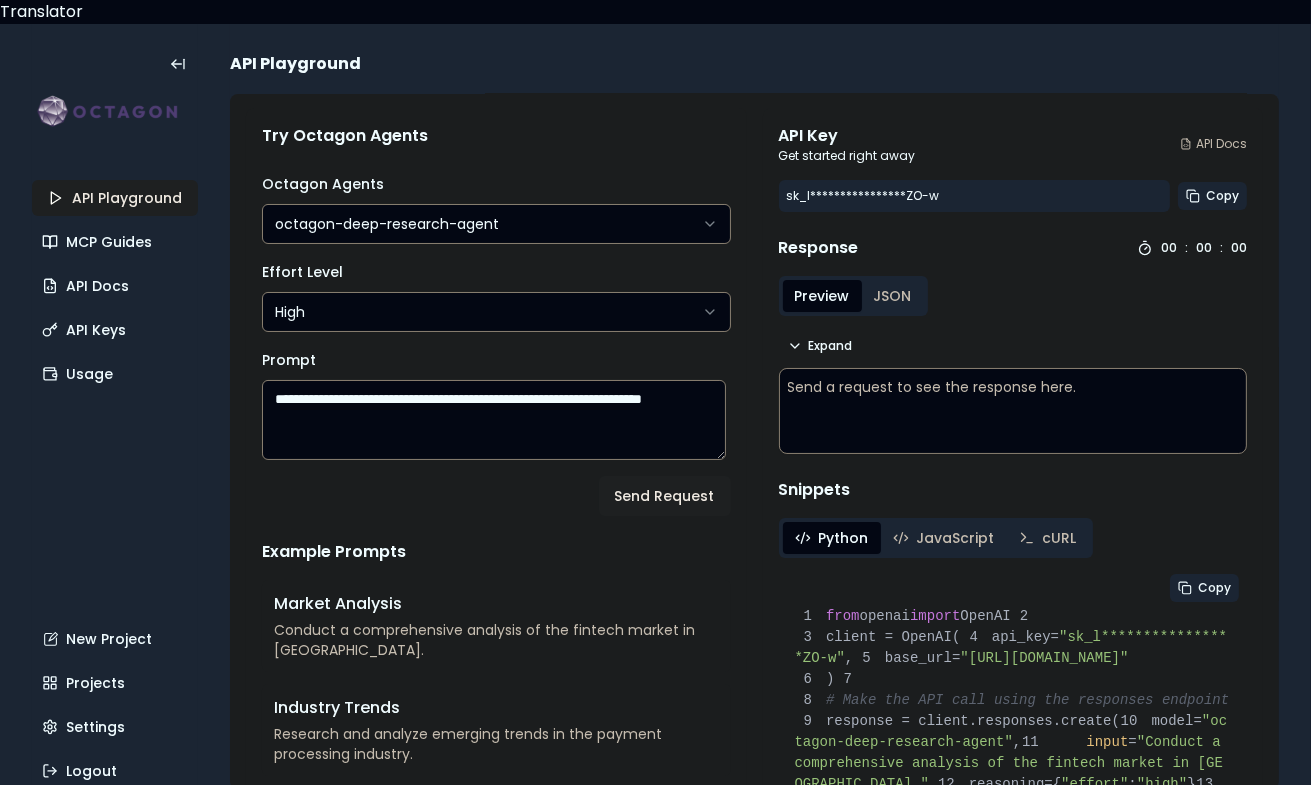 scroll, scrollTop: 0, scrollLeft: 0, axis: both 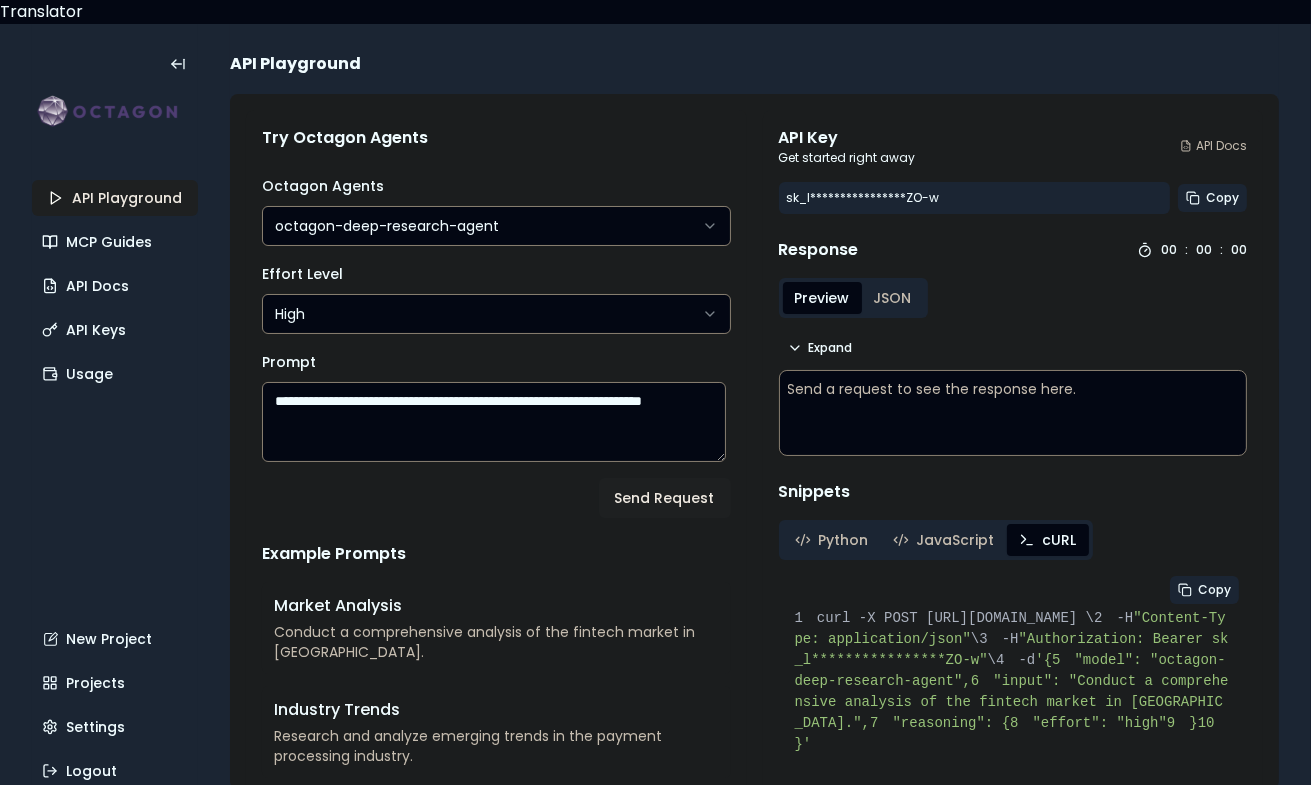 click on "cURL" at bounding box center [1048, 540] 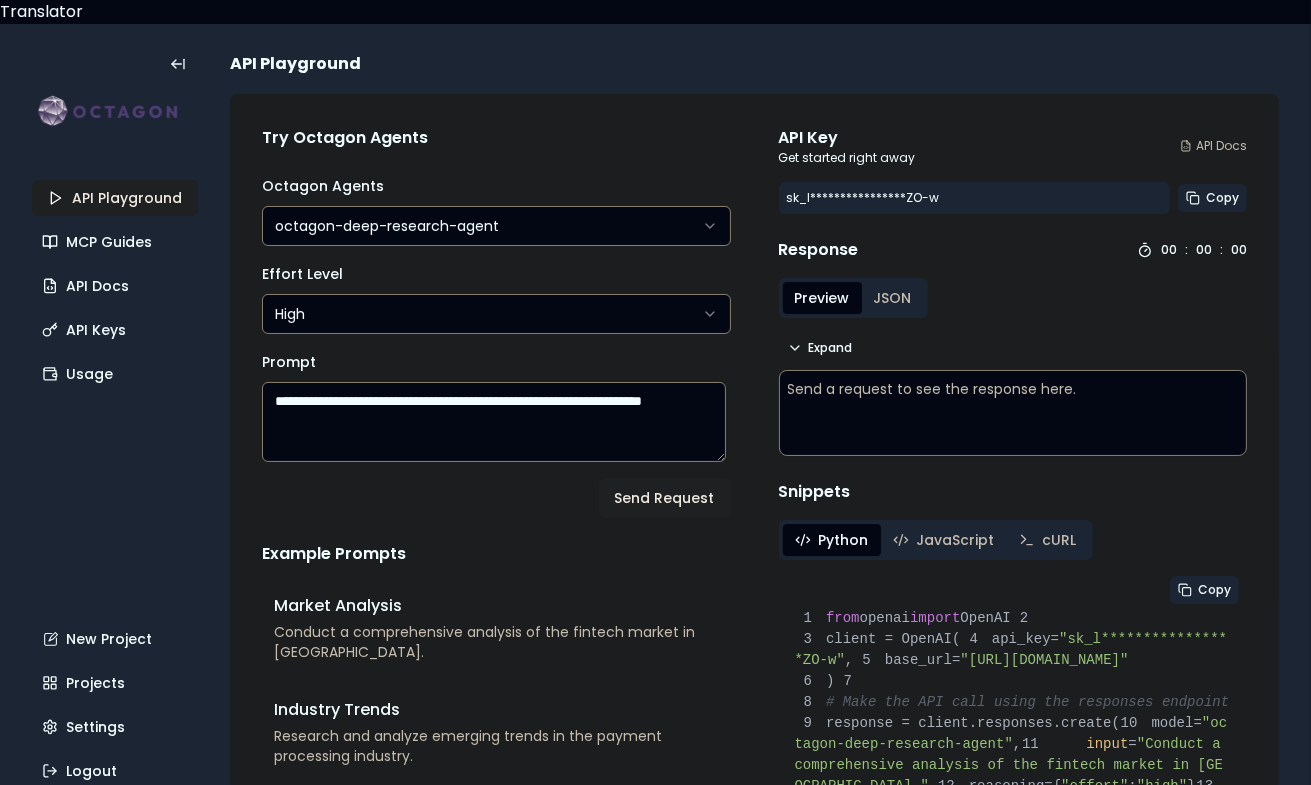 click on "JSON" at bounding box center [893, 298] 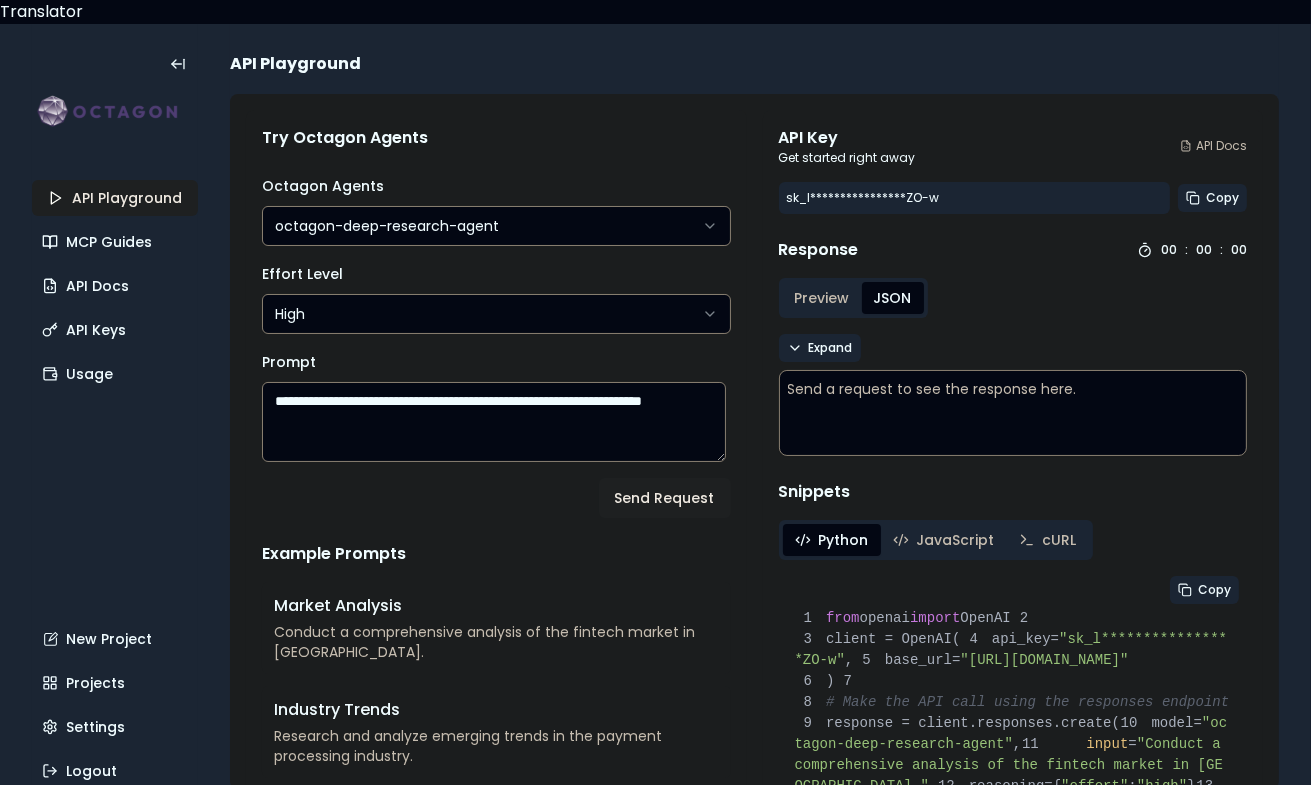 click on "Expand" at bounding box center [820, 348] 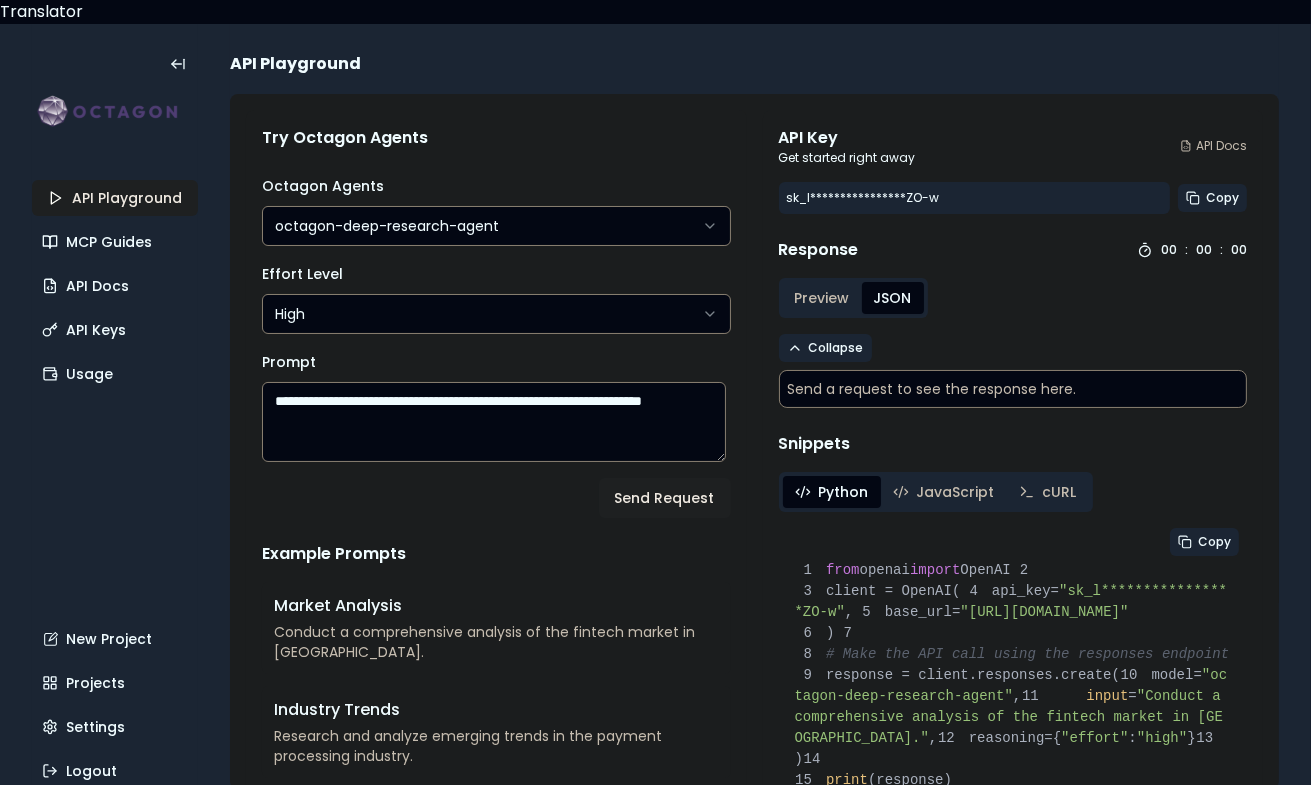 click on "Collapse" at bounding box center [825, 348] 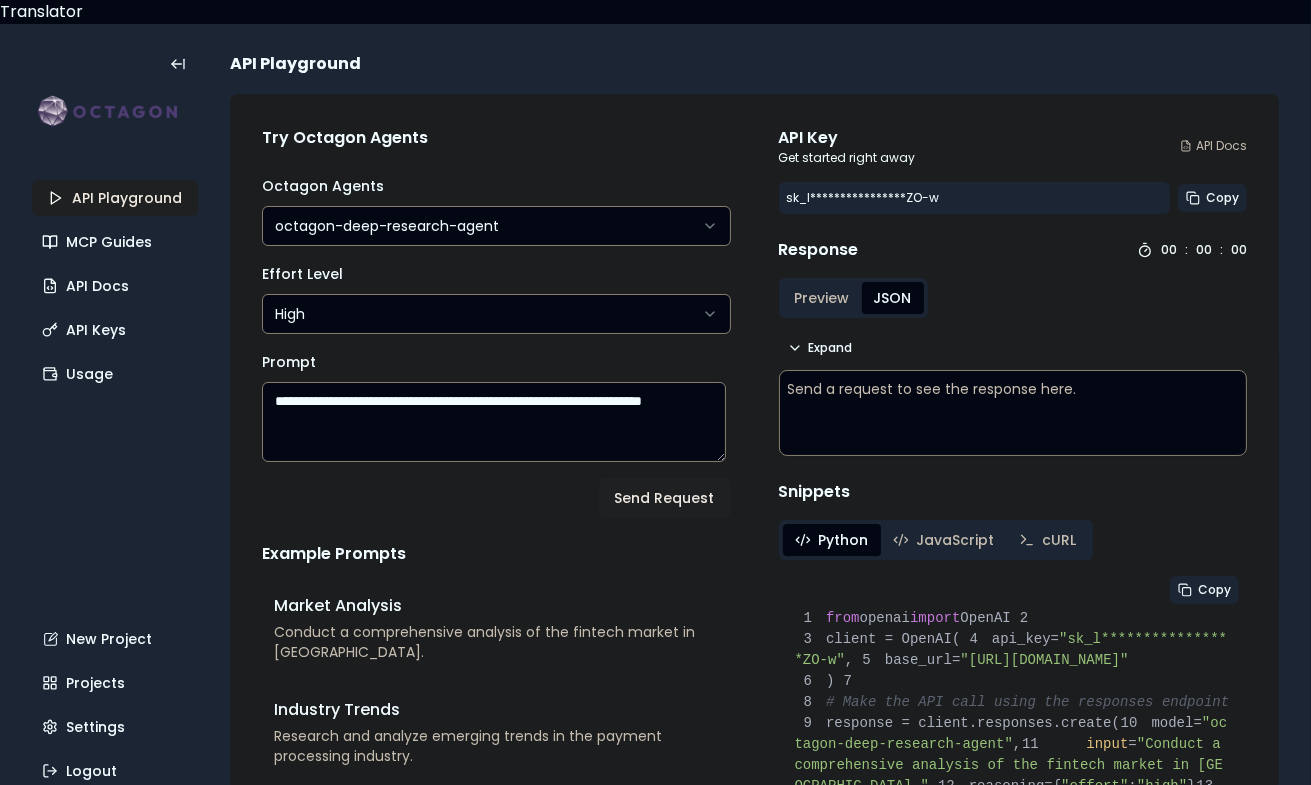 click on "Send a request to see the response here." at bounding box center [1013, 413] 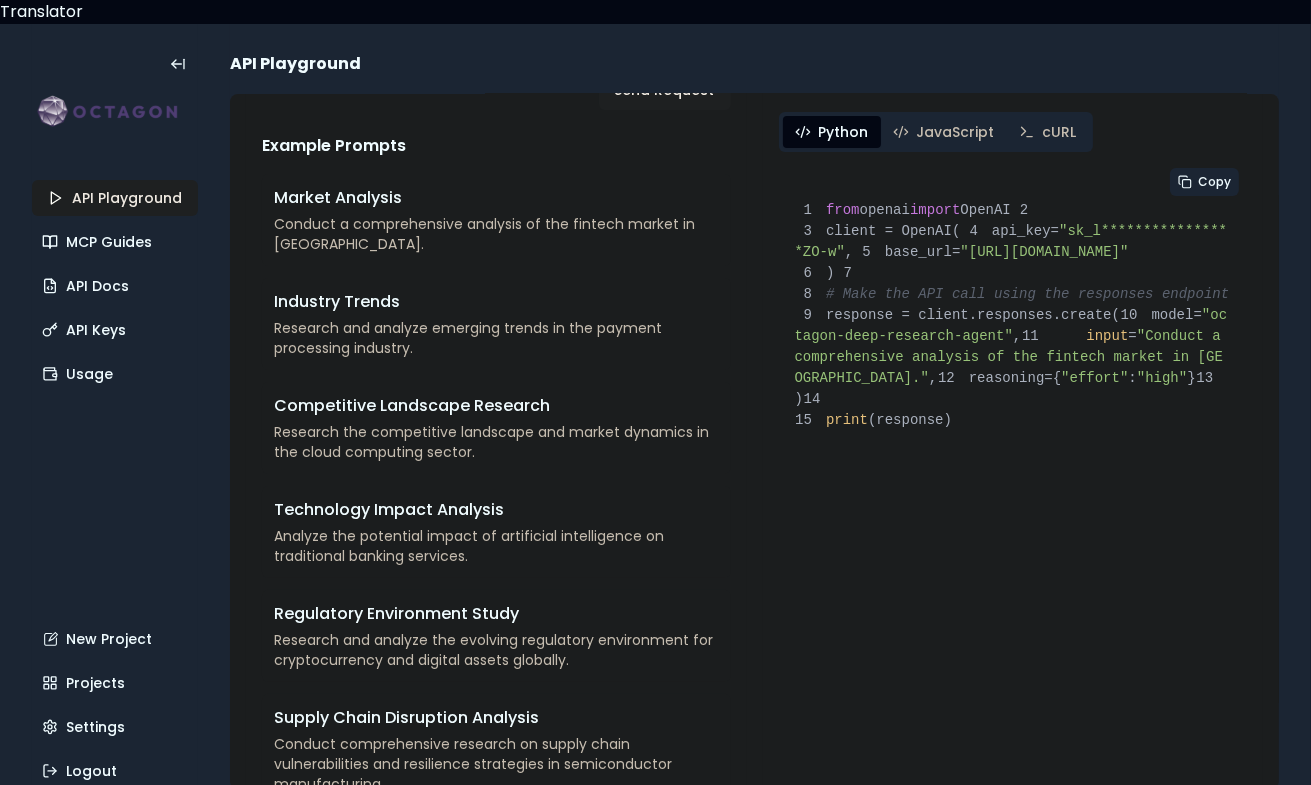 scroll, scrollTop: 403, scrollLeft: 0, axis: vertical 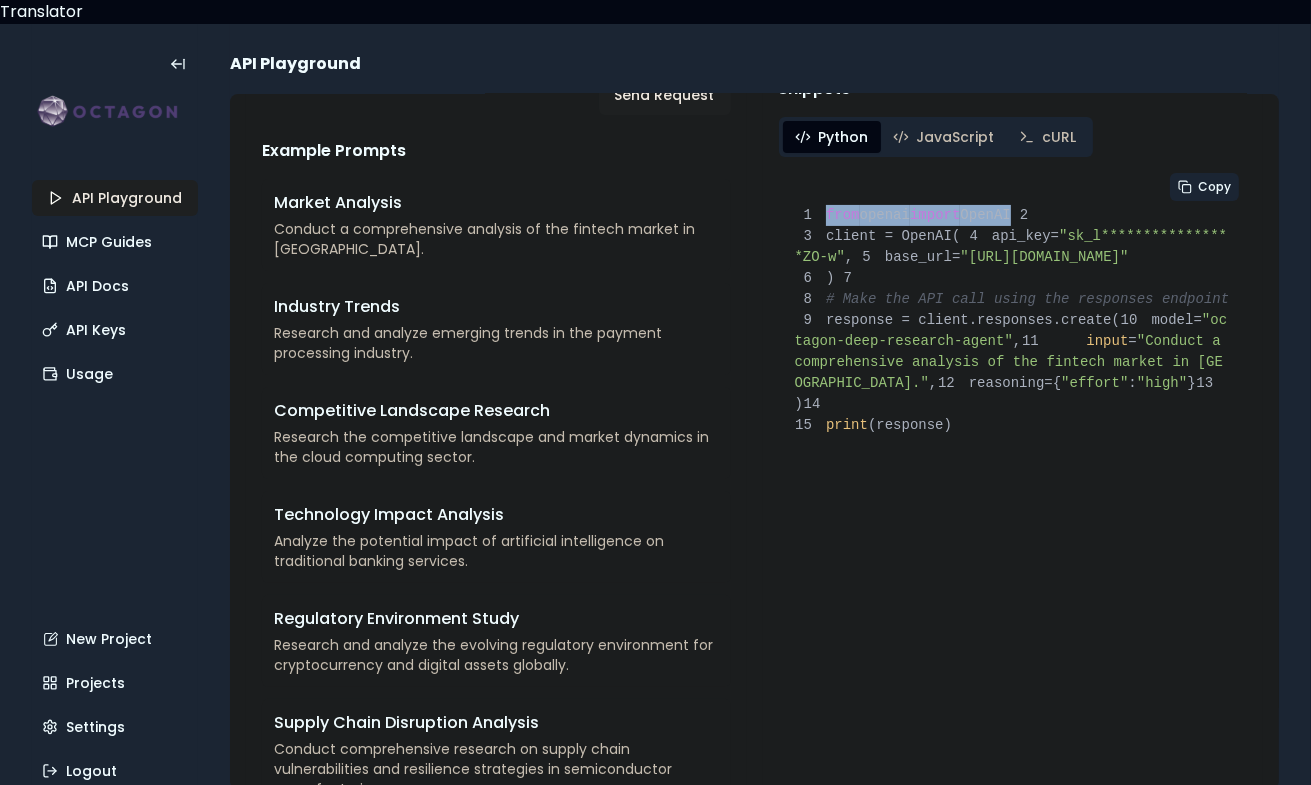 drag, startPoint x: 948, startPoint y: 554, endPoint x: 820, endPoint y: 180, distance: 395.29736 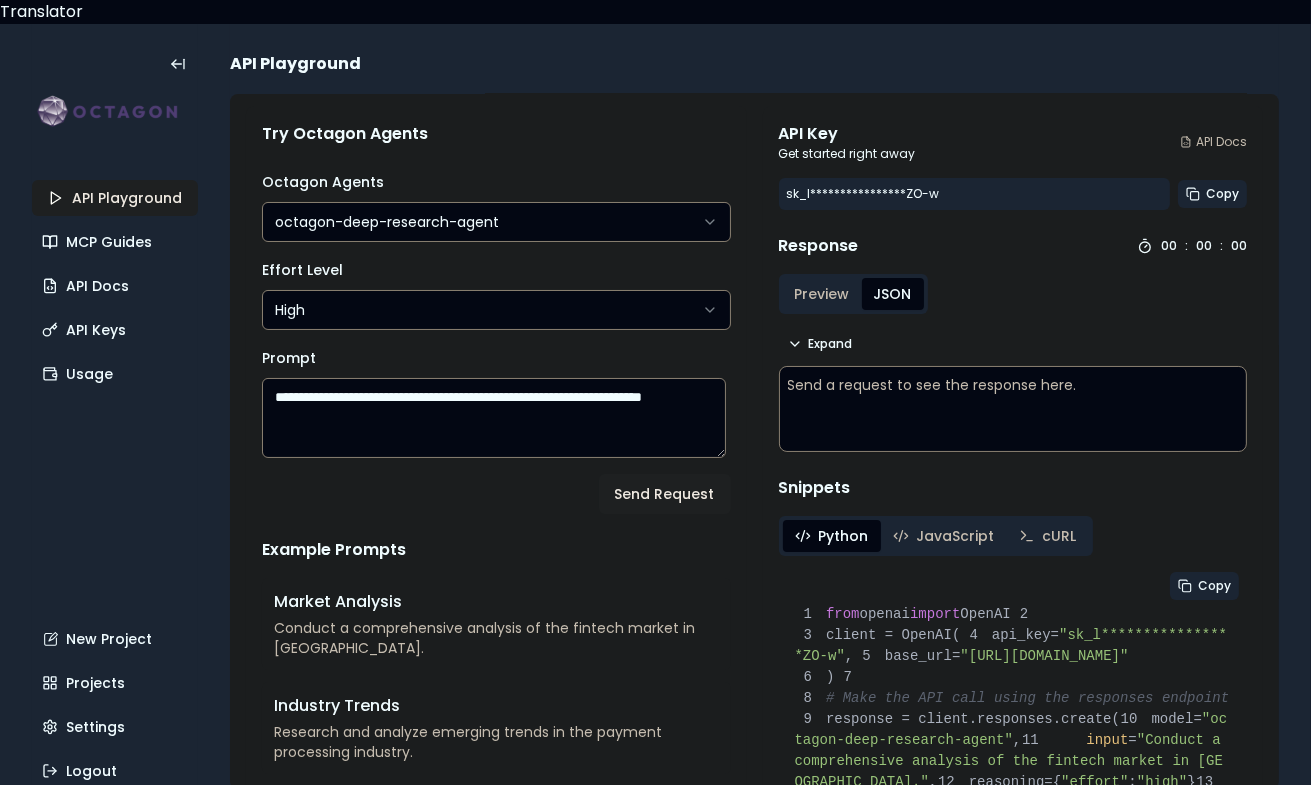 scroll, scrollTop: 0, scrollLeft: 0, axis: both 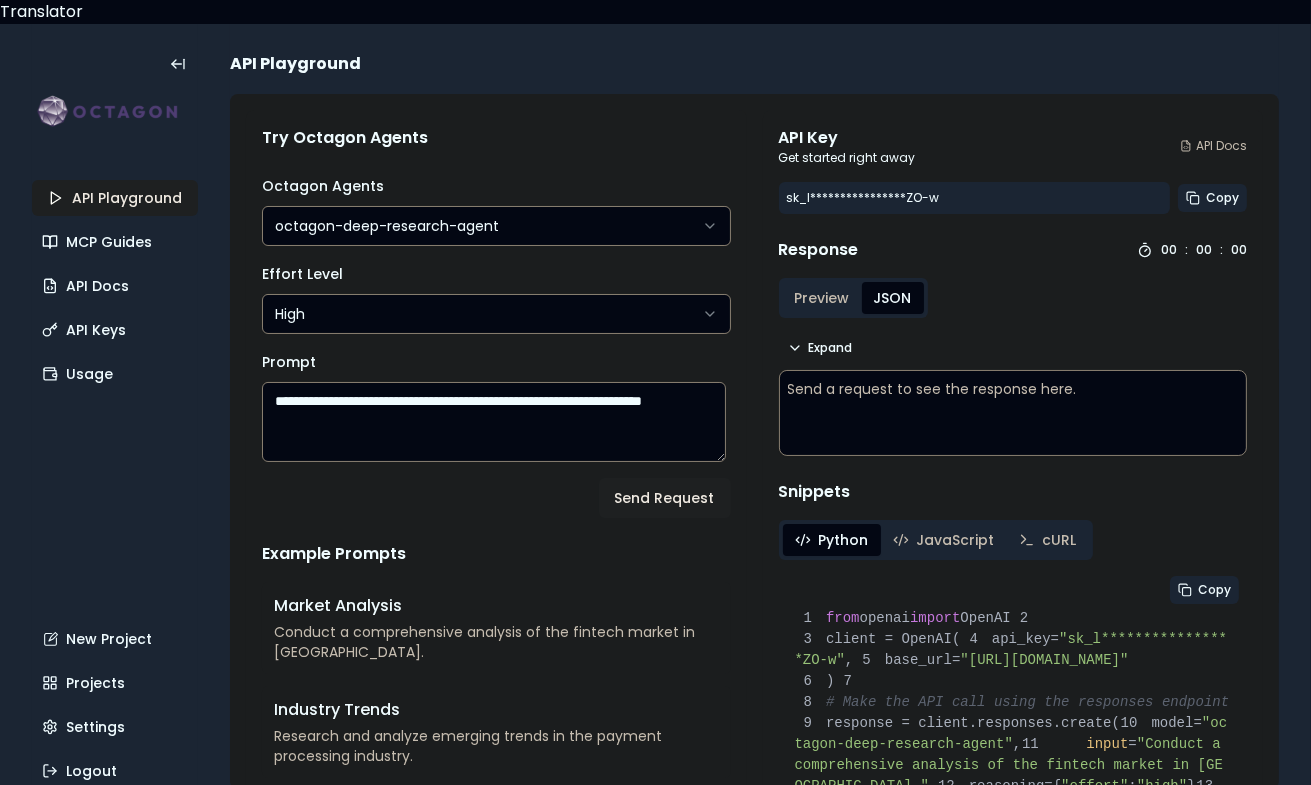 click on "**********" at bounding box center [975, 198] 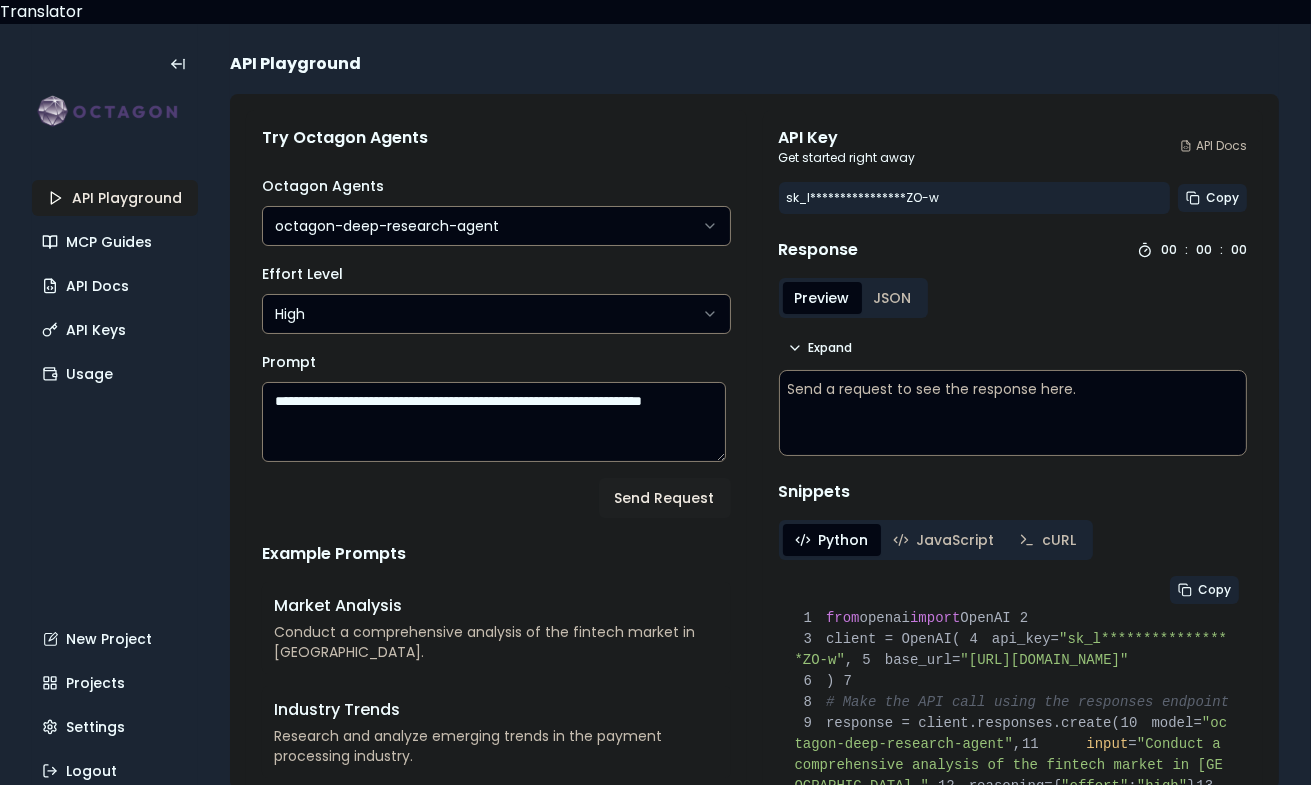 click on "**********" at bounding box center (494, 422) 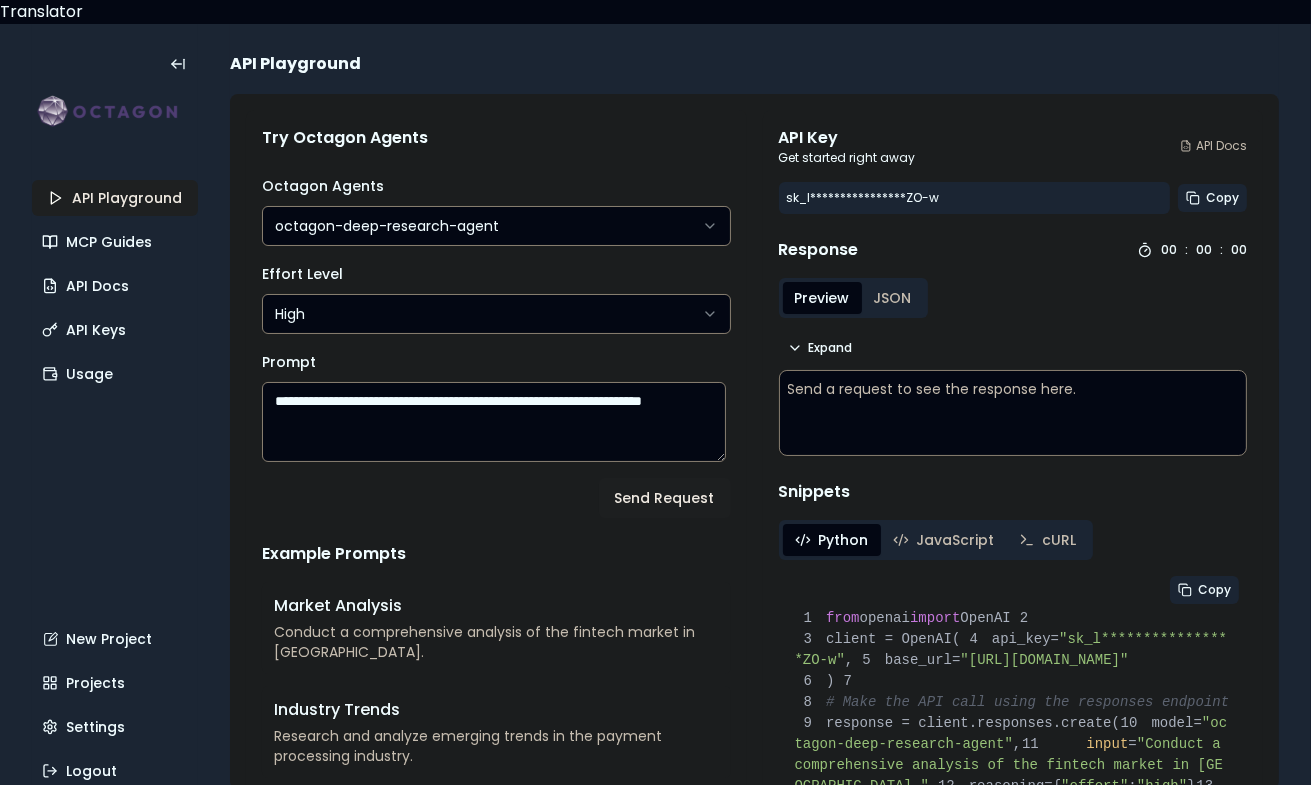 click on "Send Request" at bounding box center (665, 498) 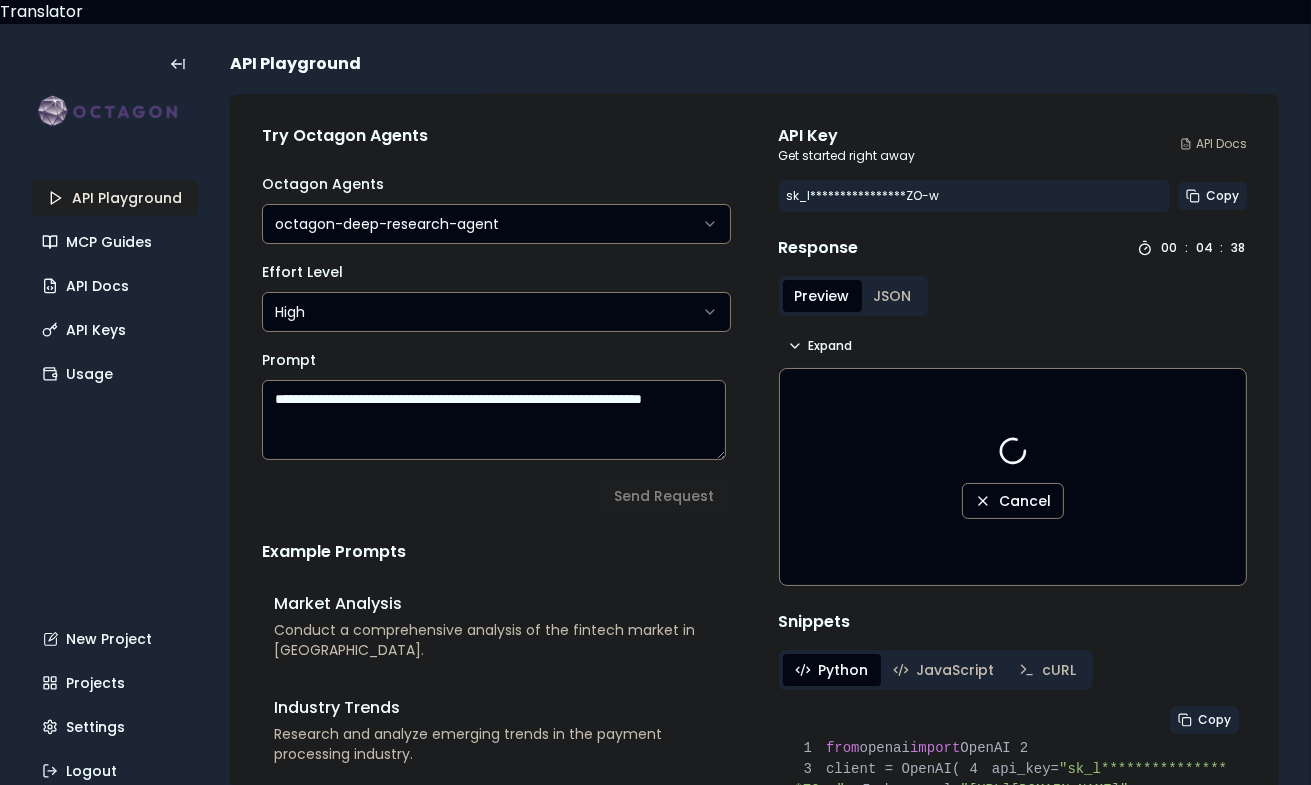 scroll, scrollTop: 0, scrollLeft: 0, axis: both 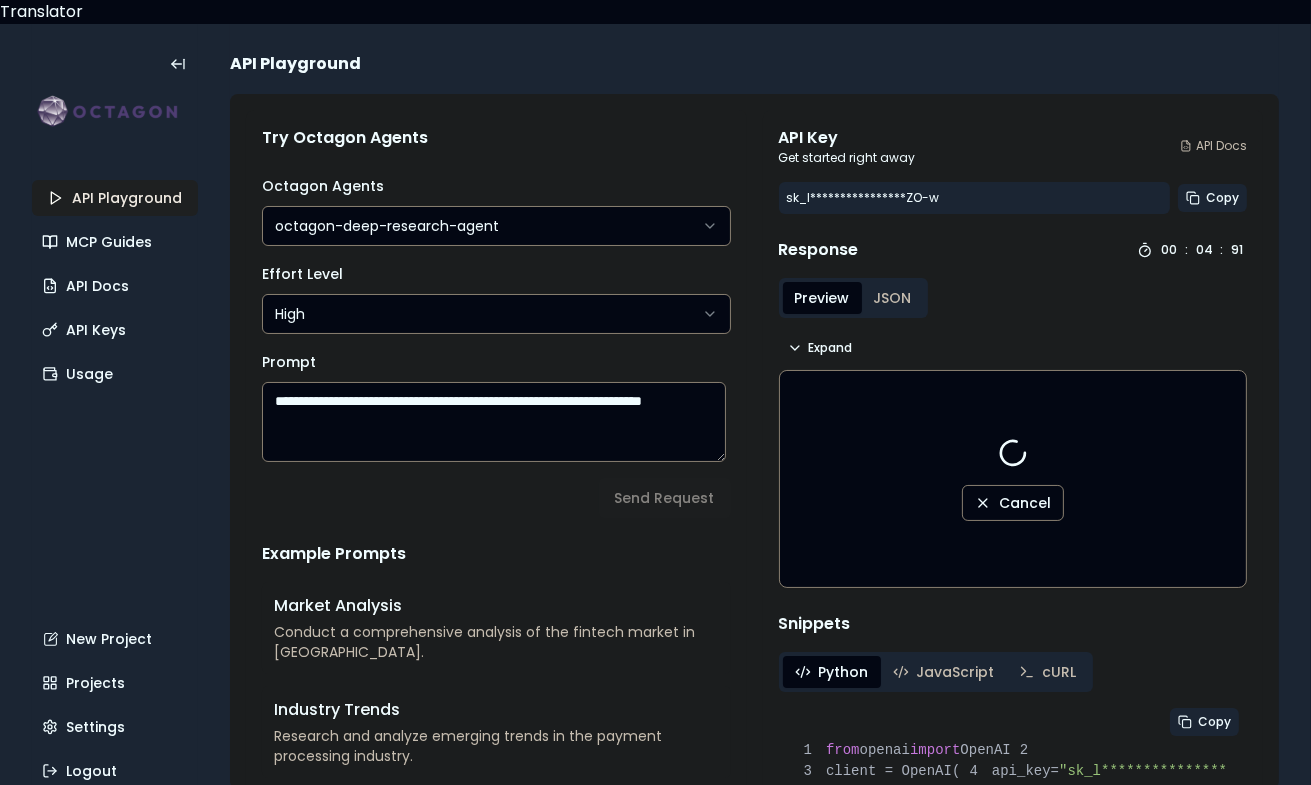 click on "**********" at bounding box center [975, 198] 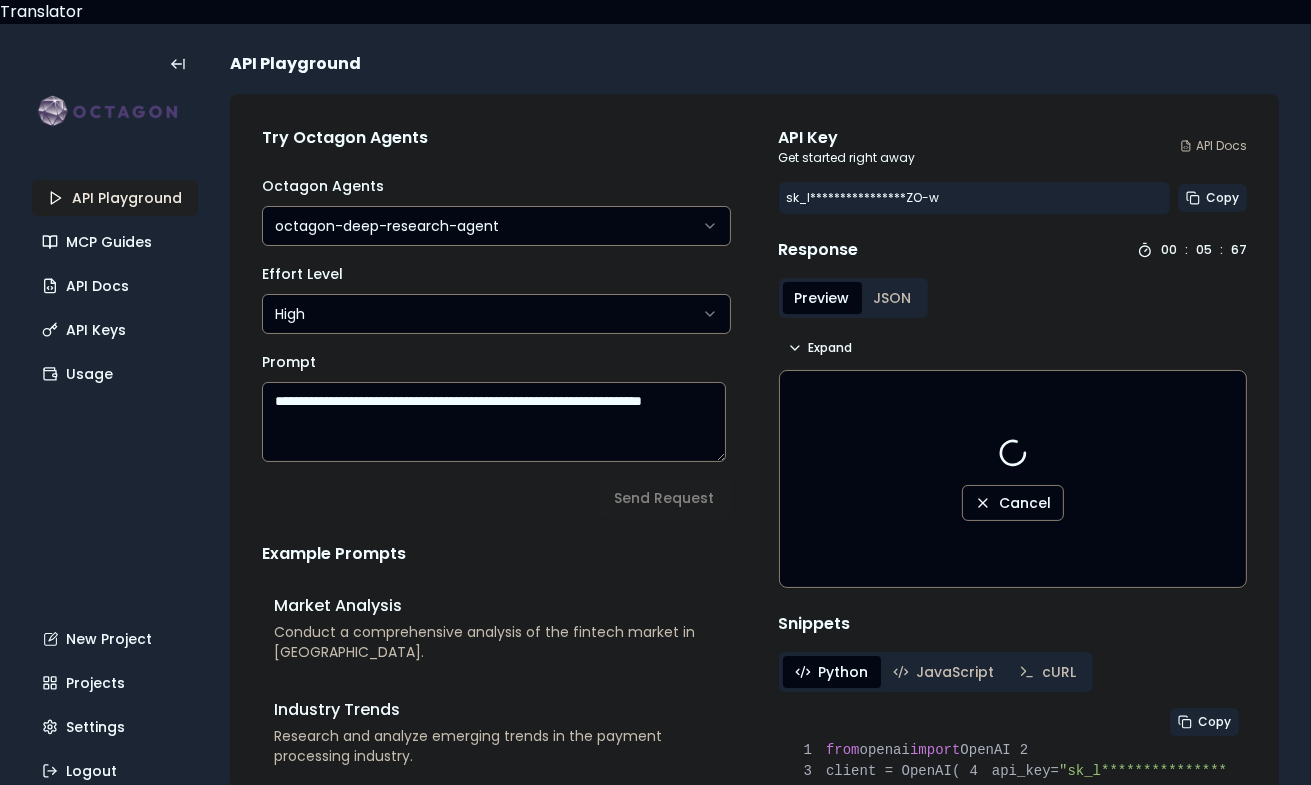 click on "**********" at bounding box center [975, 198] 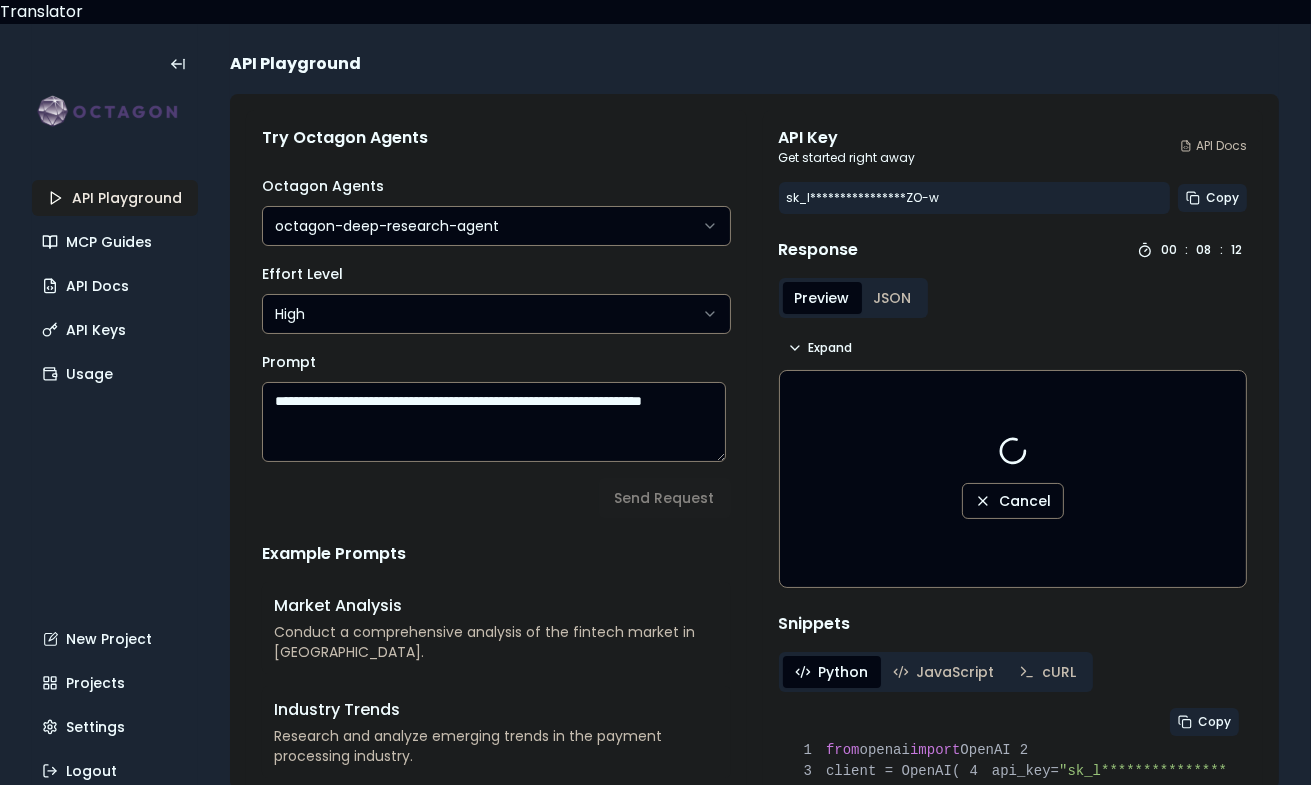 scroll, scrollTop: 0, scrollLeft: 0, axis: both 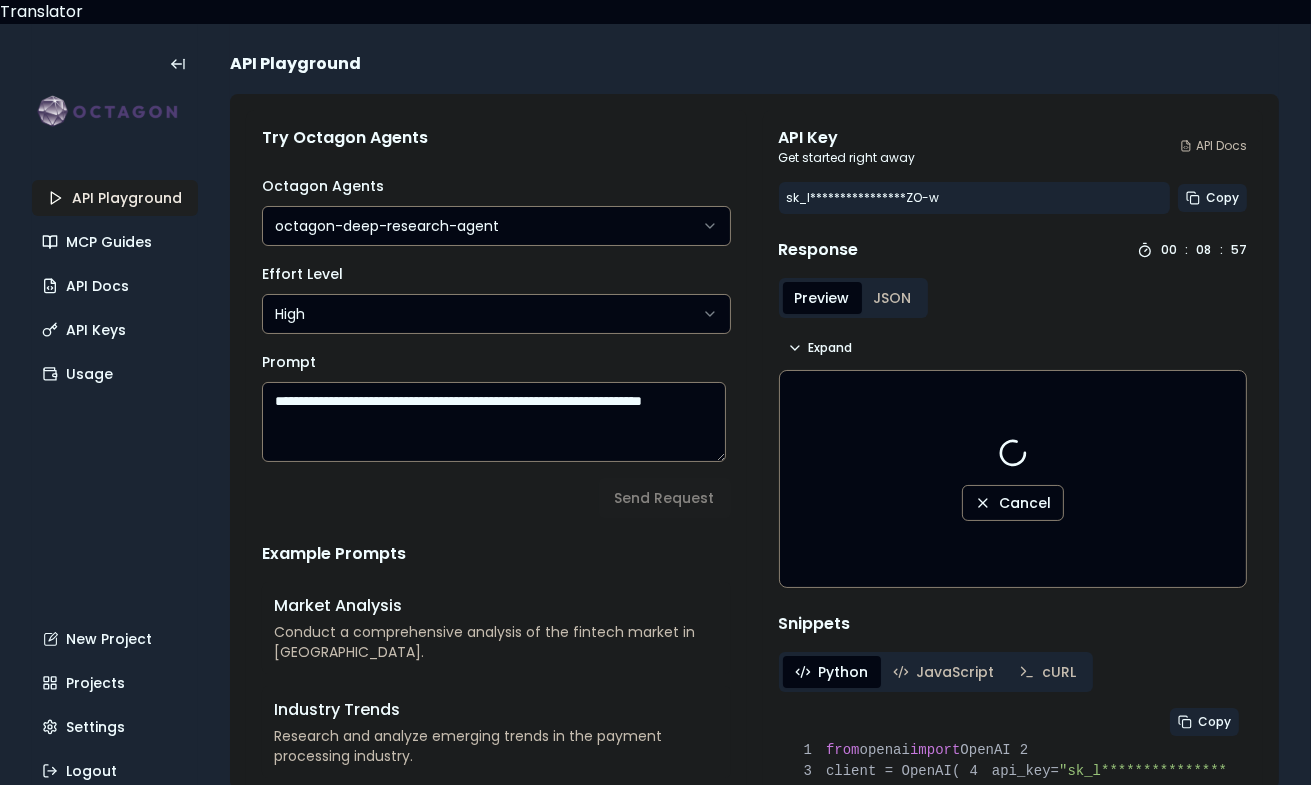 click on "**********" at bounding box center (494, 422) 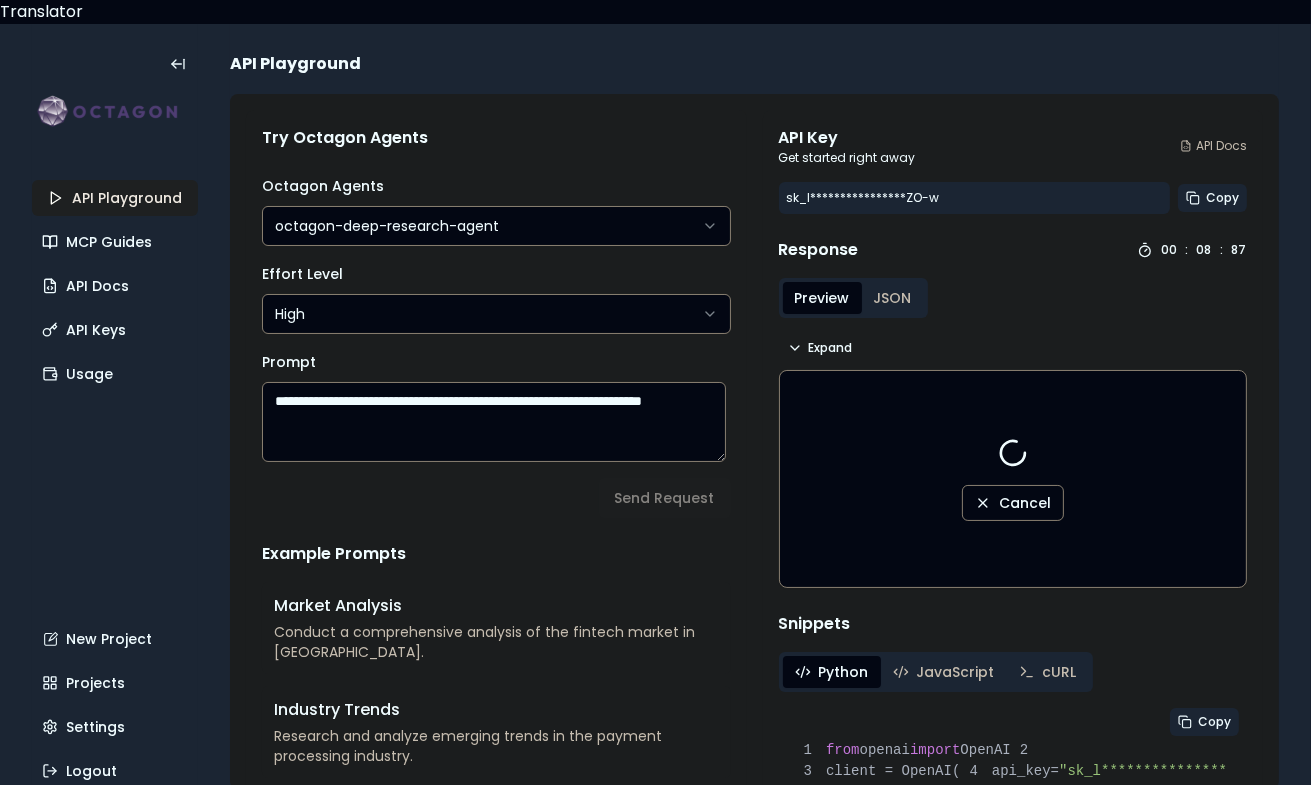 click on "**********" at bounding box center (494, 422) 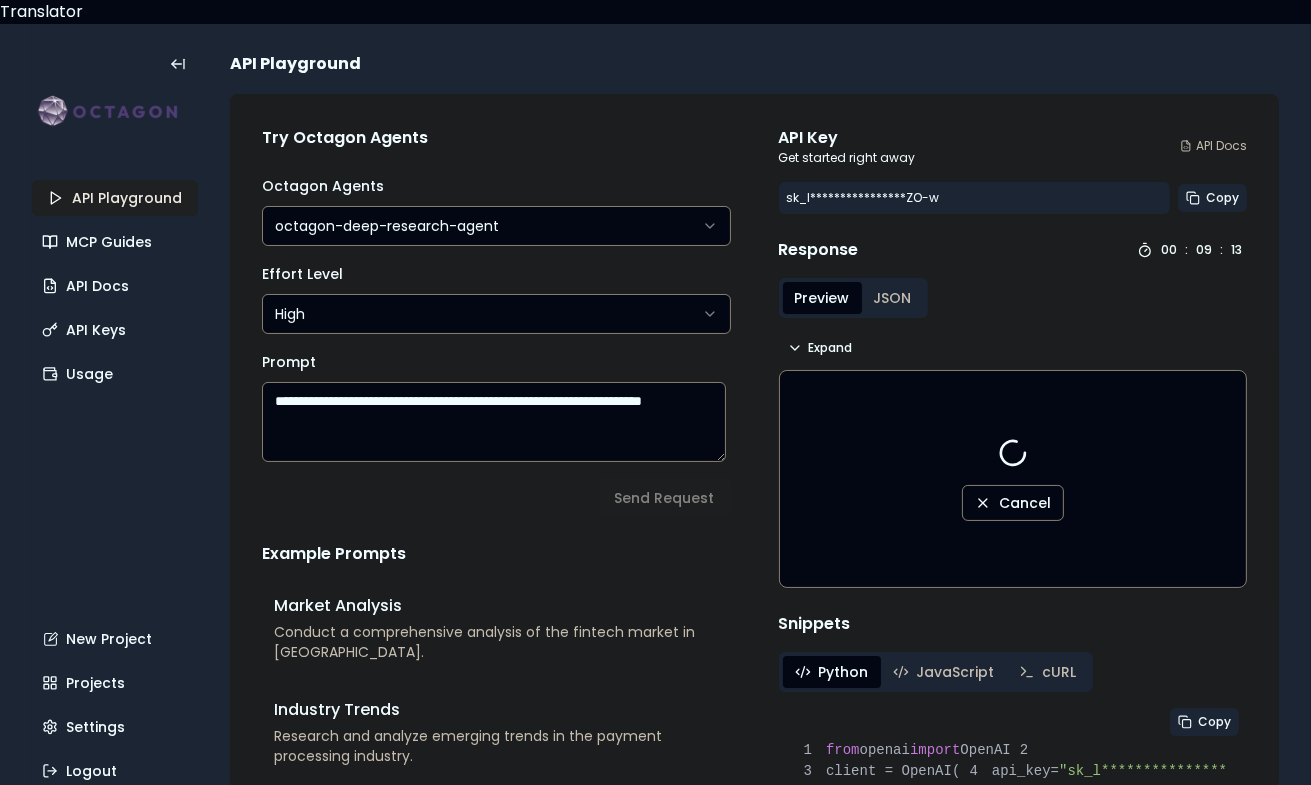 click on "**********" at bounding box center (494, 422) 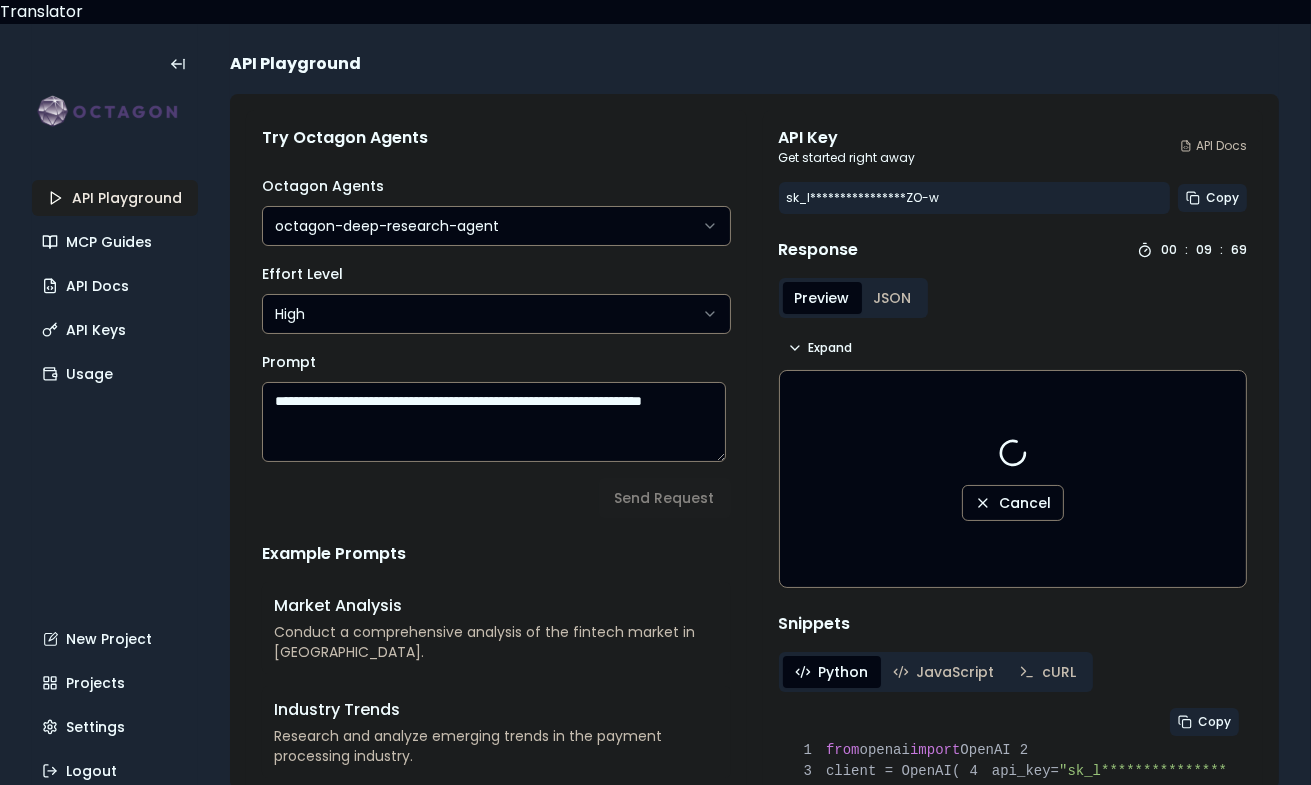 click on "**********" at bounding box center (494, 422) 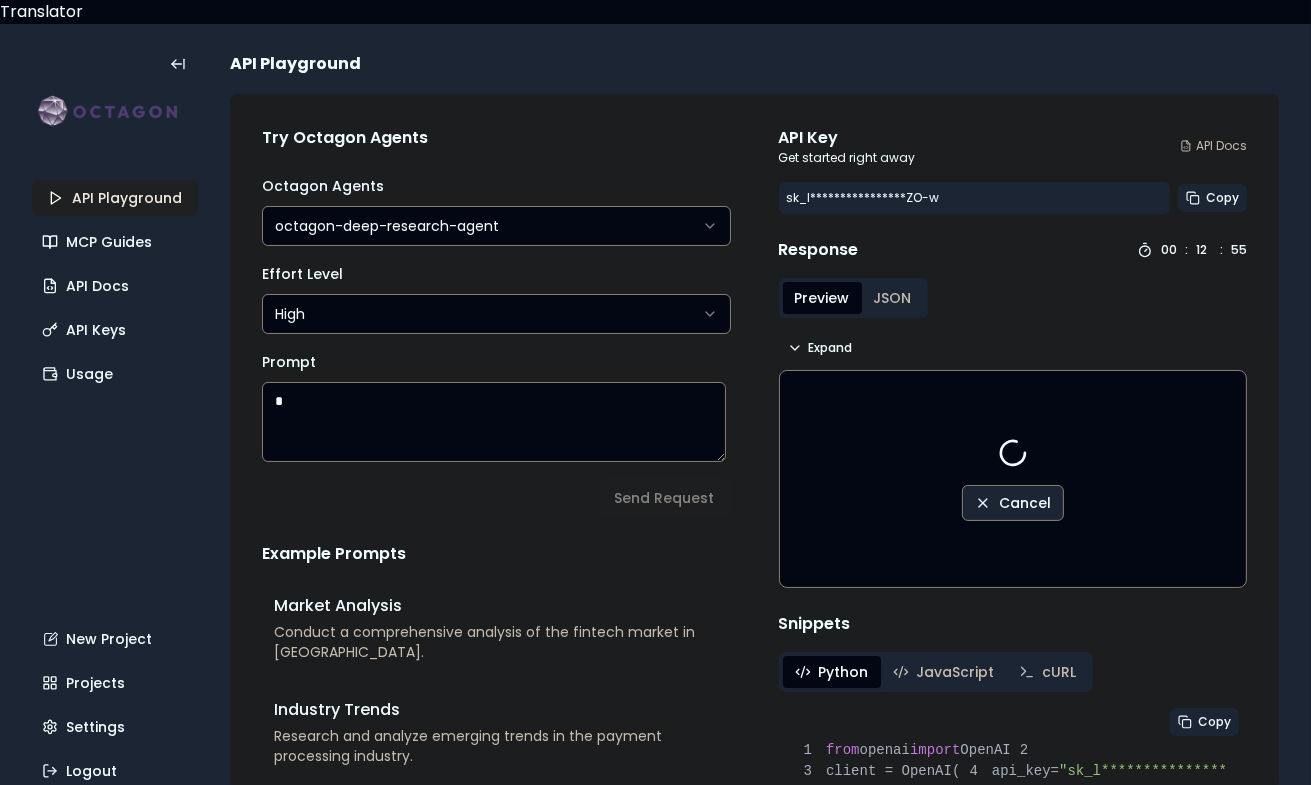 click on "Cancel" at bounding box center (1025, 503) 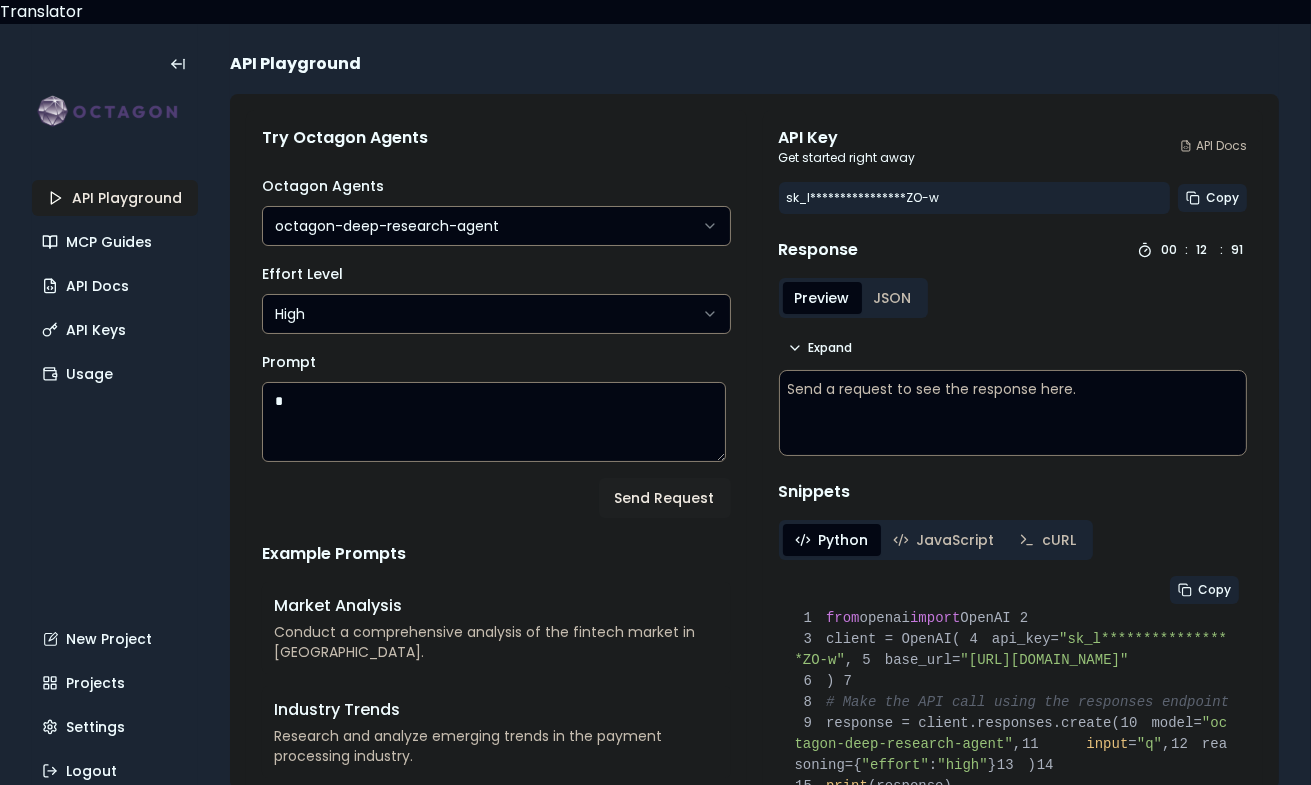 click on "*" at bounding box center (494, 422) 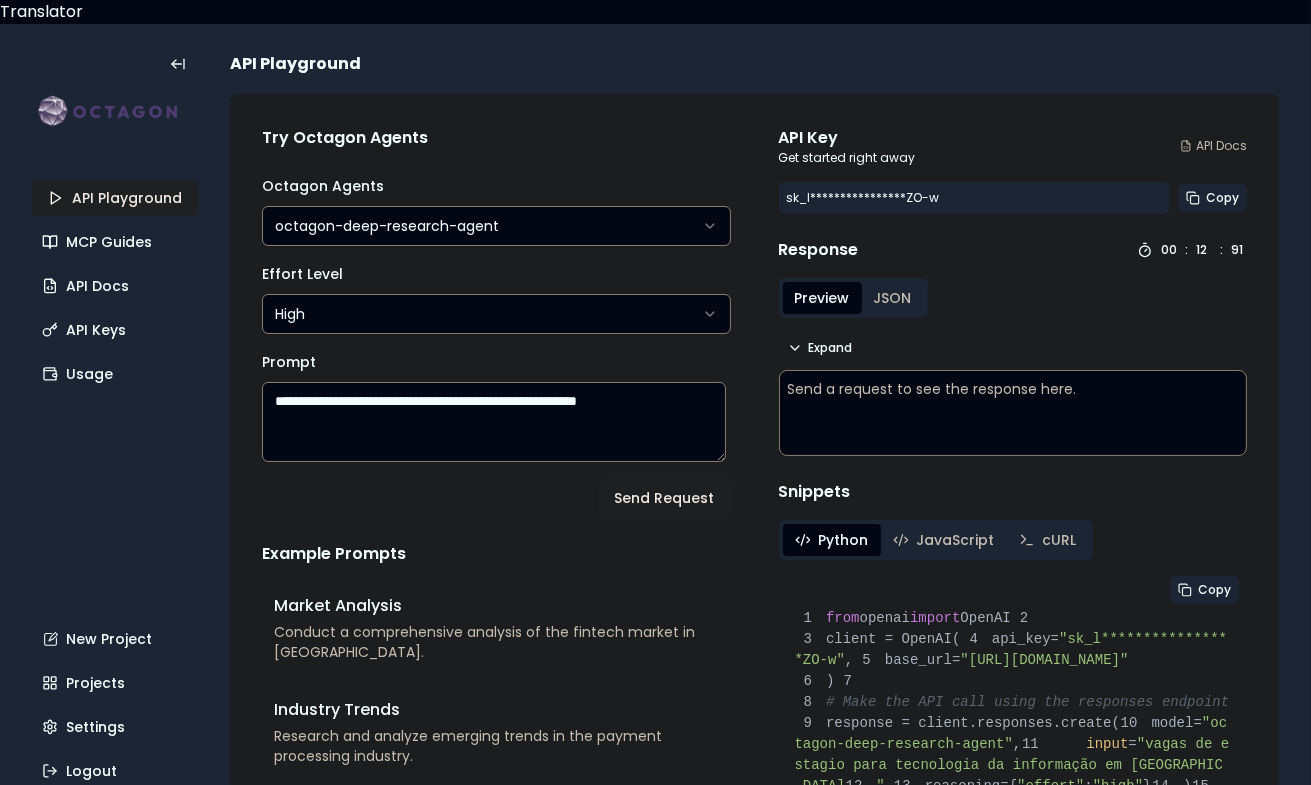 type on "**********" 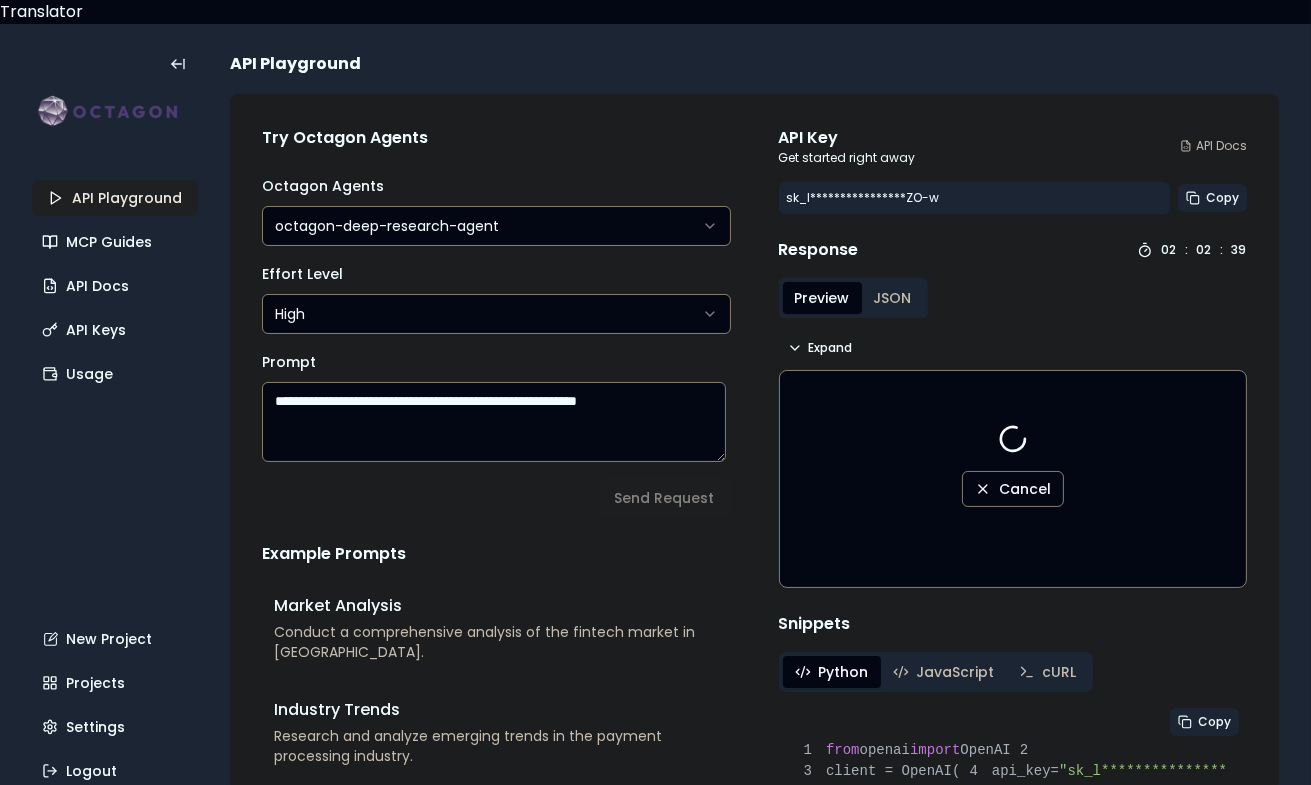 scroll, scrollTop: 0, scrollLeft: 0, axis: both 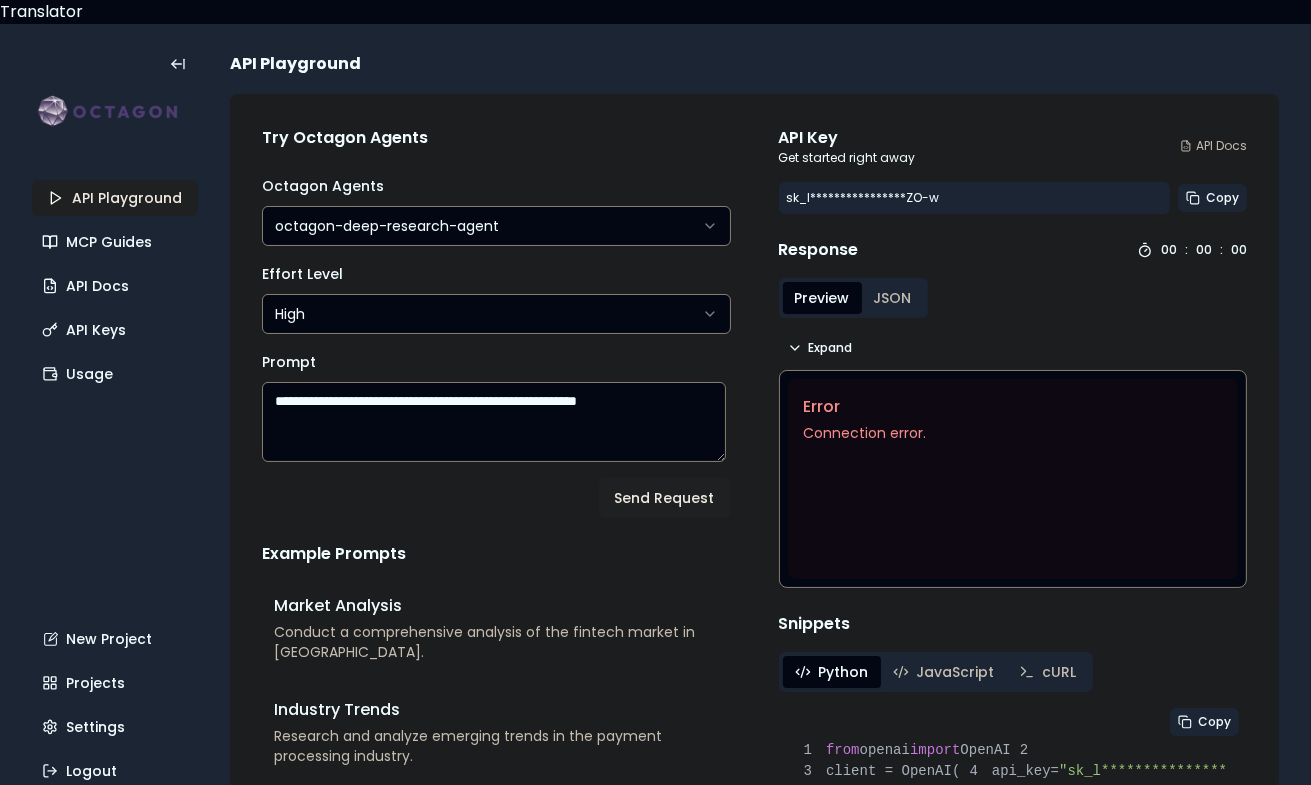 click on "Error Connection error." at bounding box center (1013, 479) 